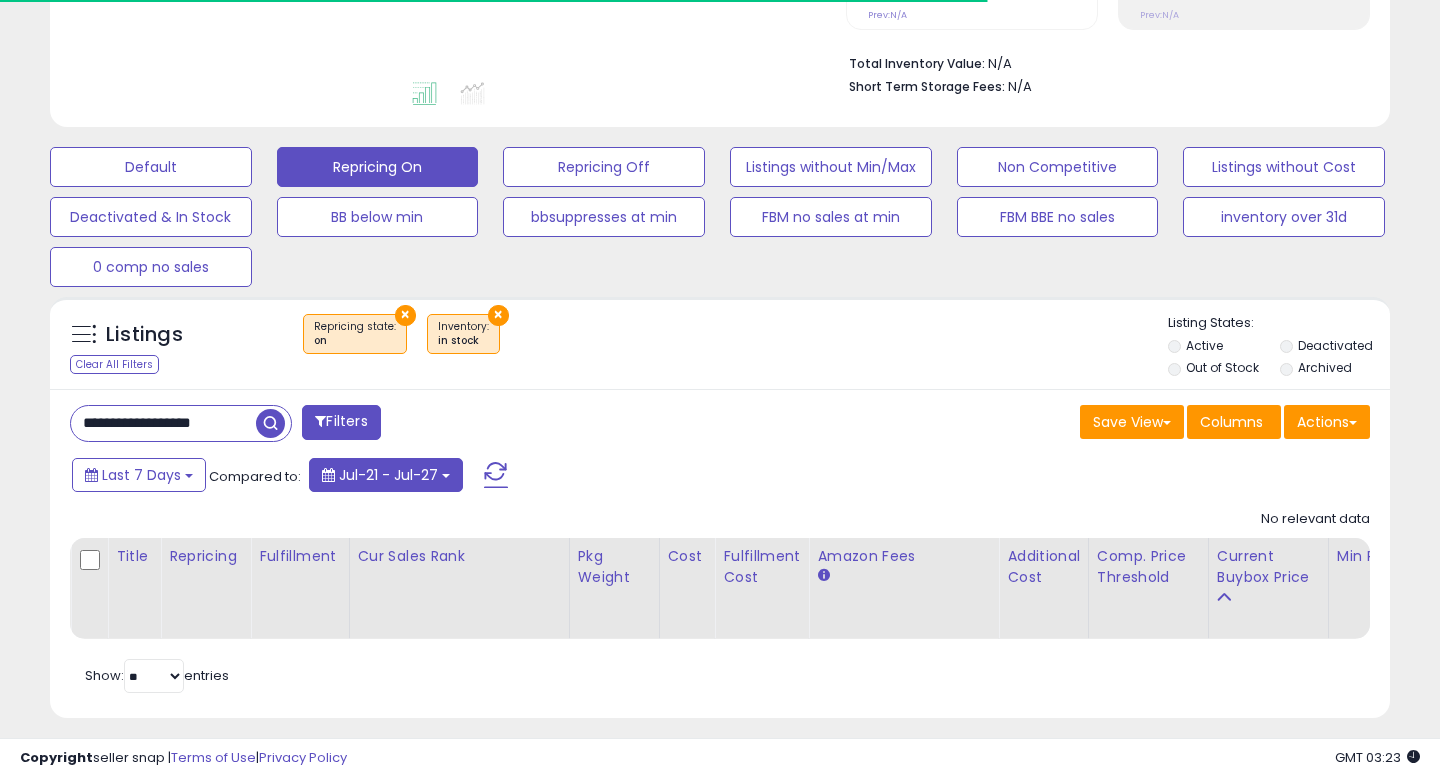 scroll, scrollTop: 498, scrollLeft: 0, axis: vertical 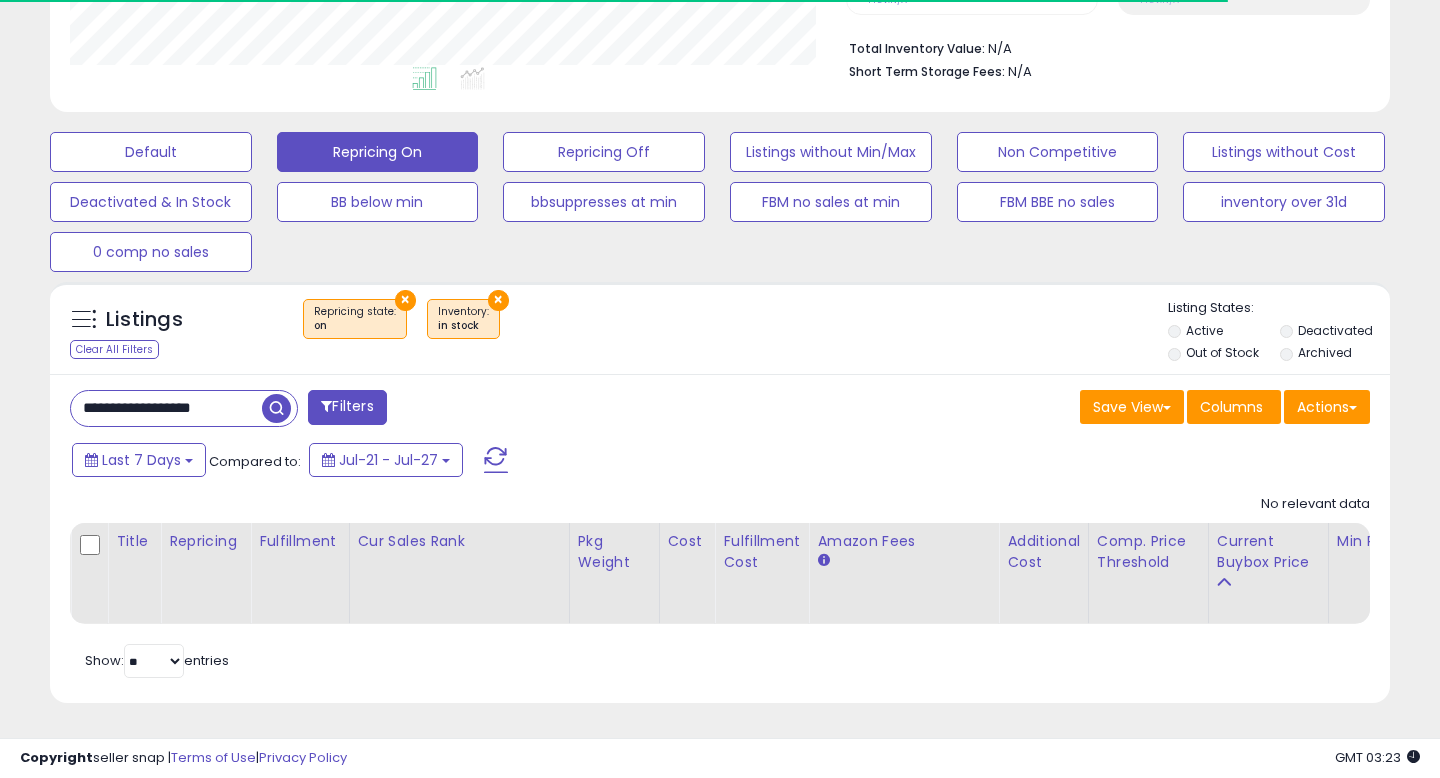 click on "**********" at bounding box center [166, 408] 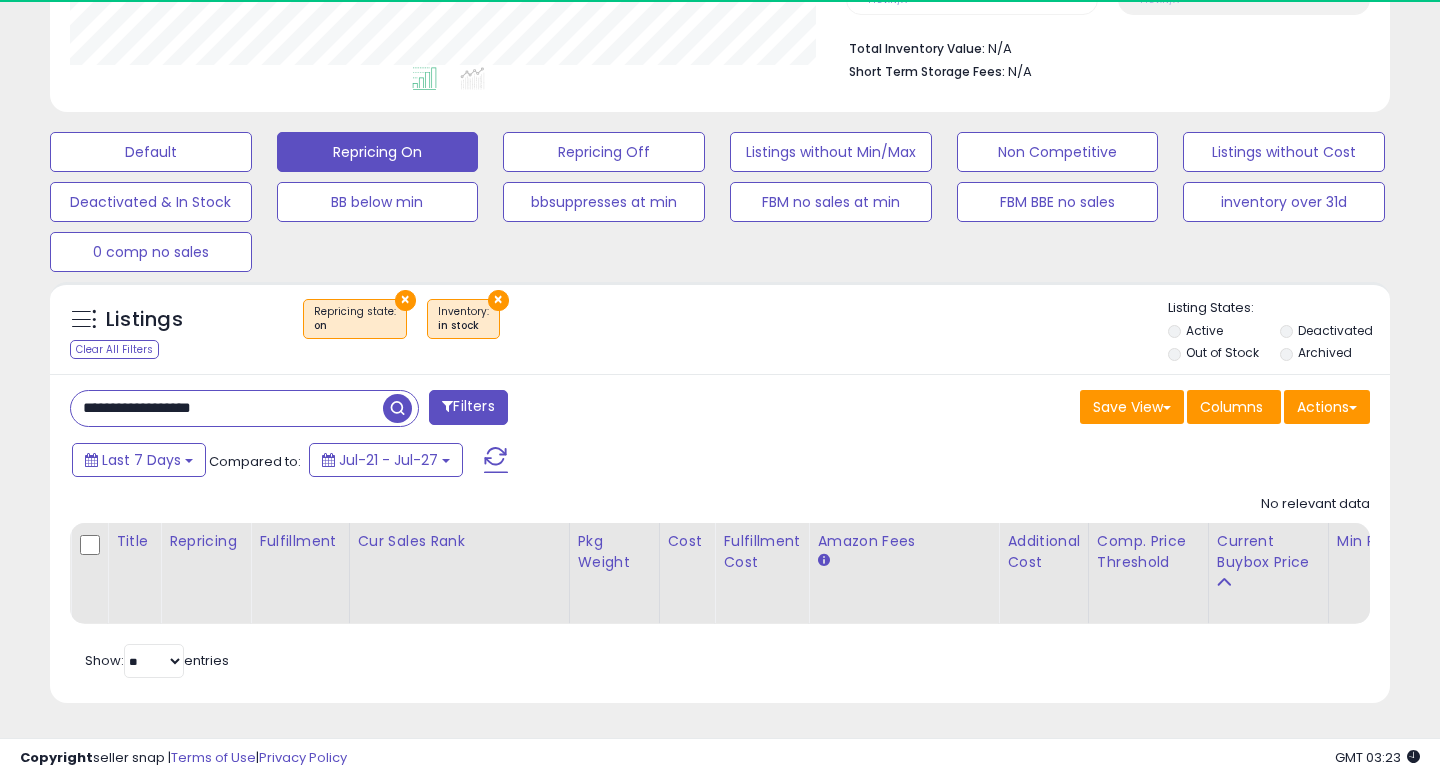 click on "**********" at bounding box center [227, 408] 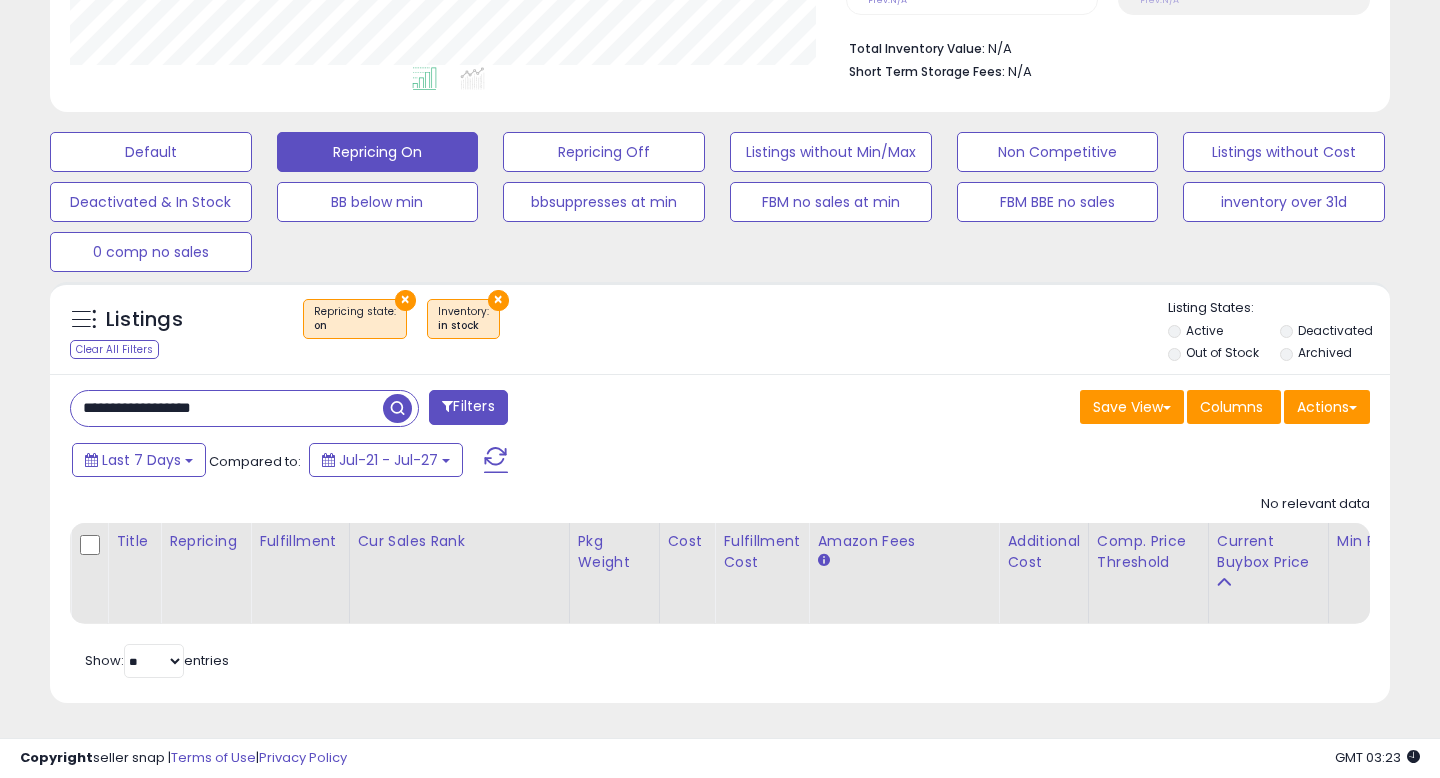 paste 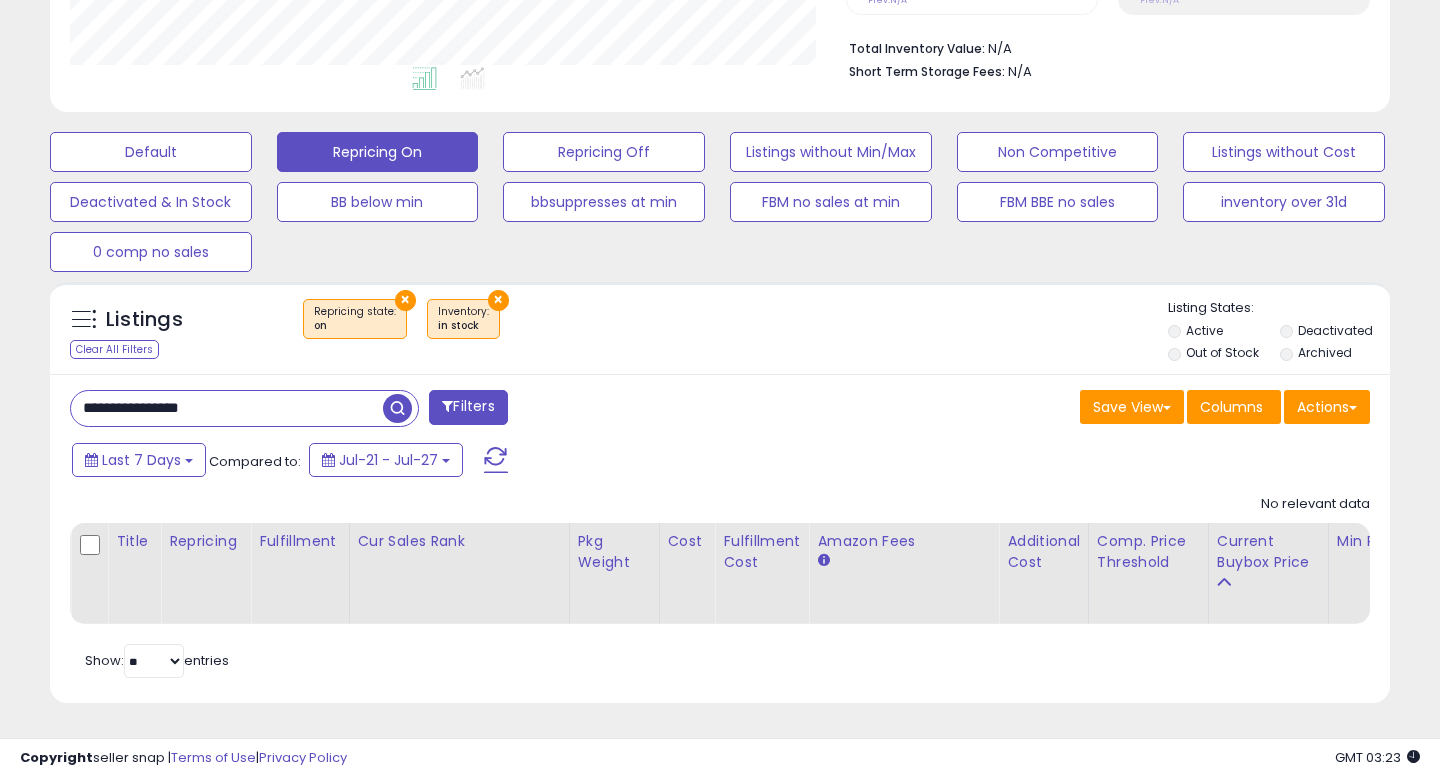 click at bounding box center [397, 408] 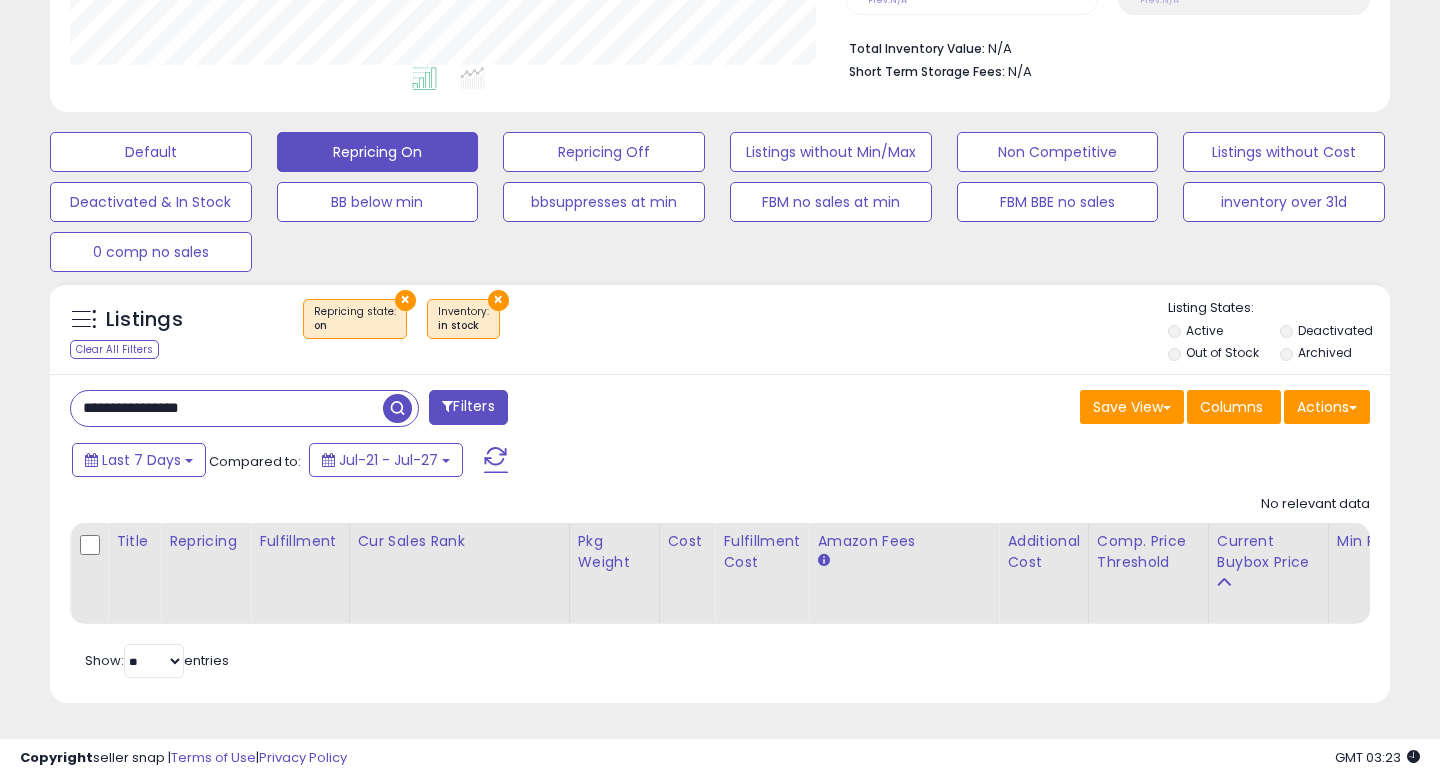 scroll, scrollTop: 999590, scrollLeft: 999224, axis: both 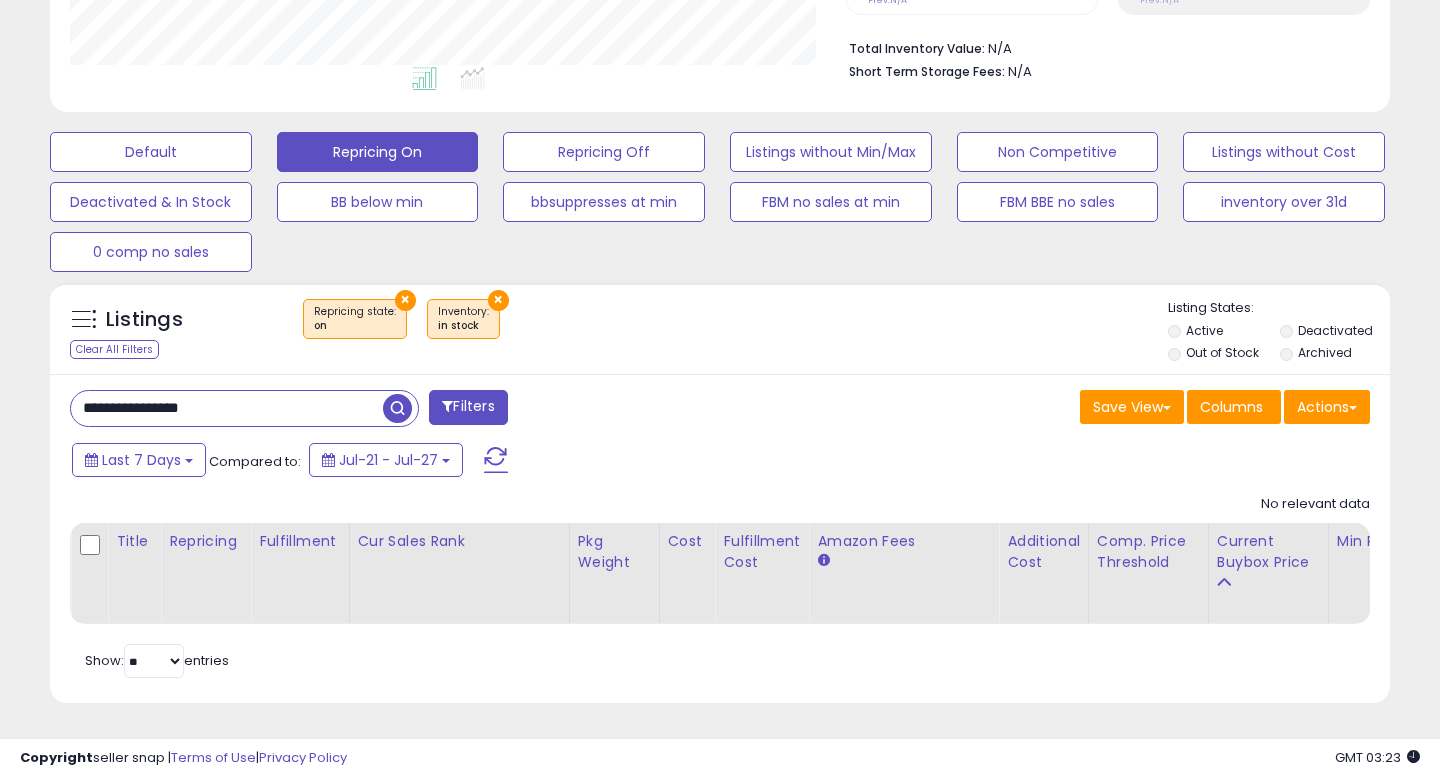 click on "**********" at bounding box center [227, 408] 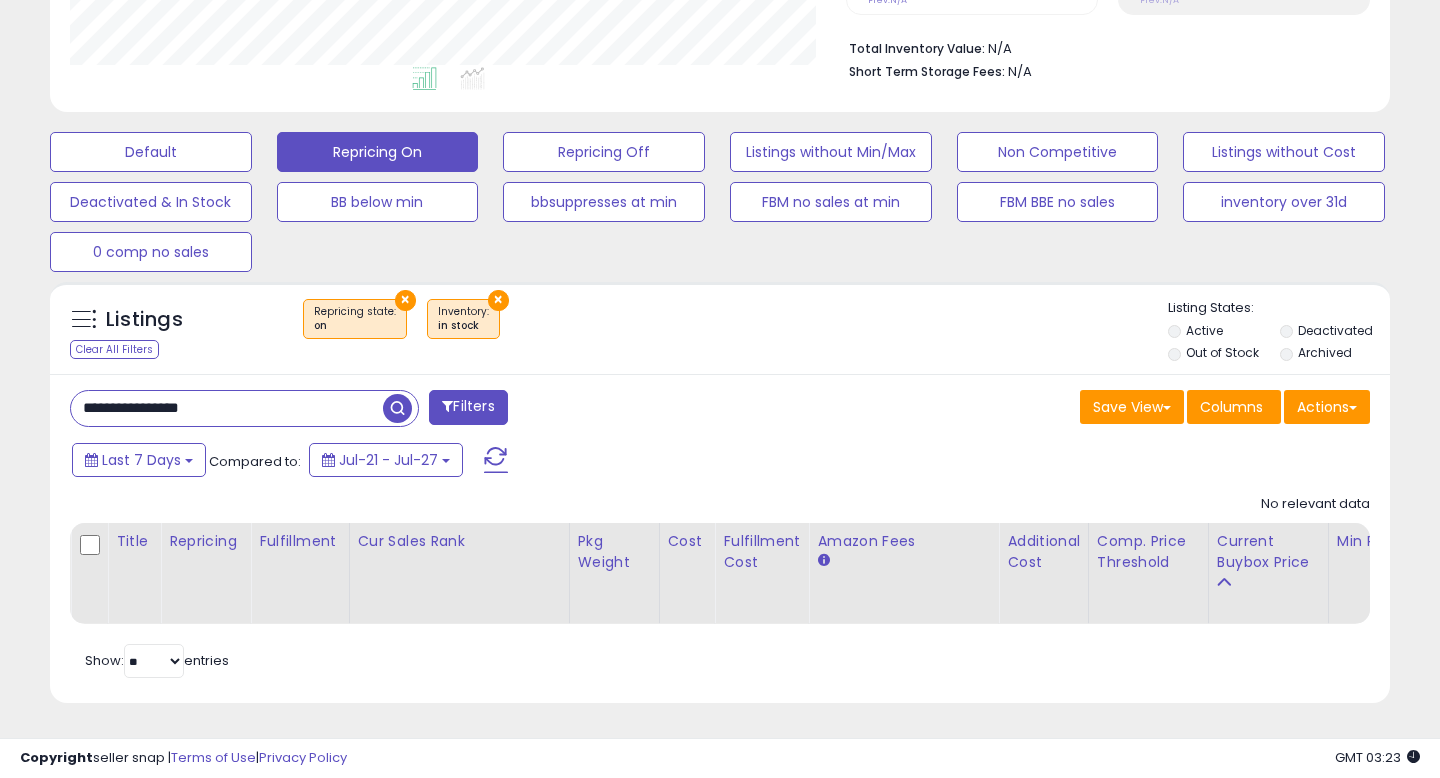 click on "**********" at bounding box center (227, 408) 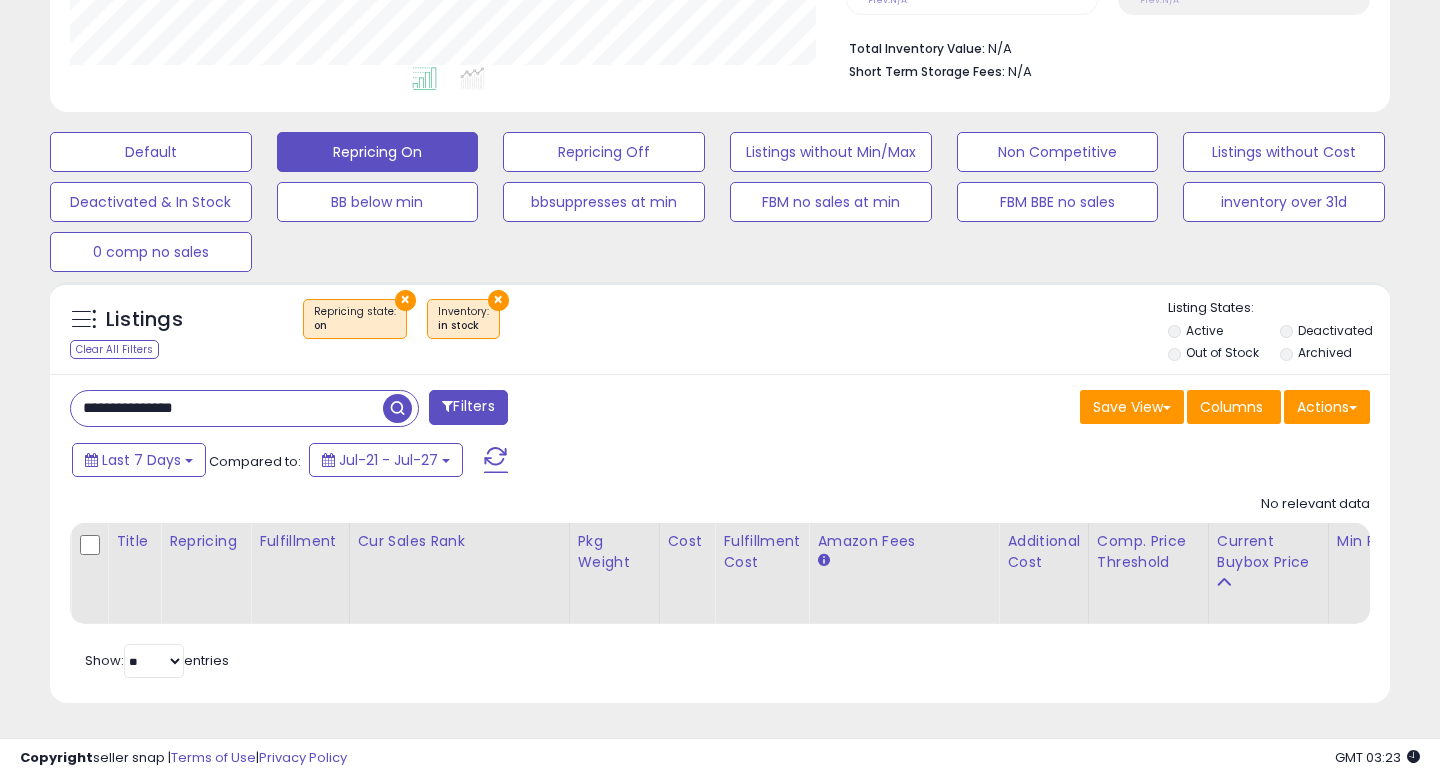 click at bounding box center [400, 406] 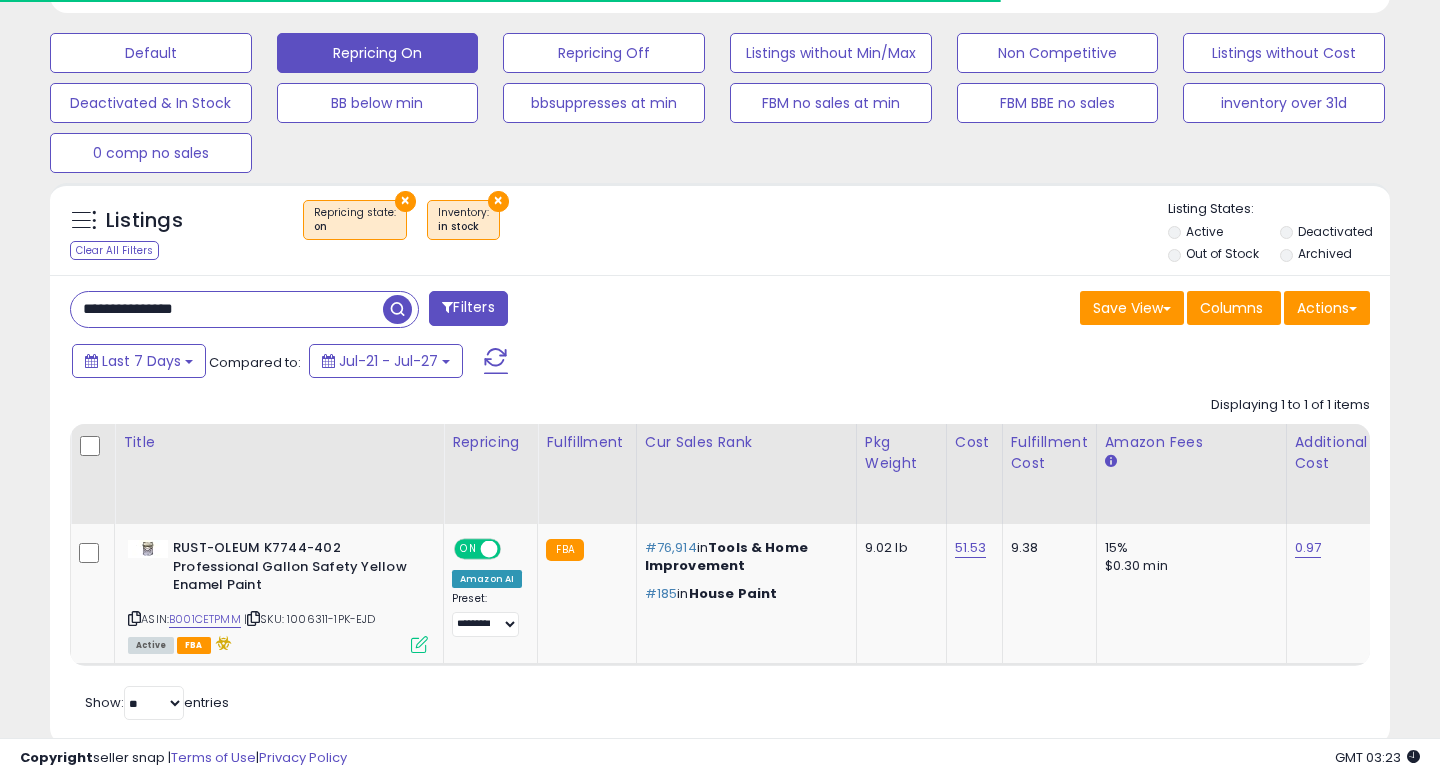 scroll, scrollTop: 612, scrollLeft: 0, axis: vertical 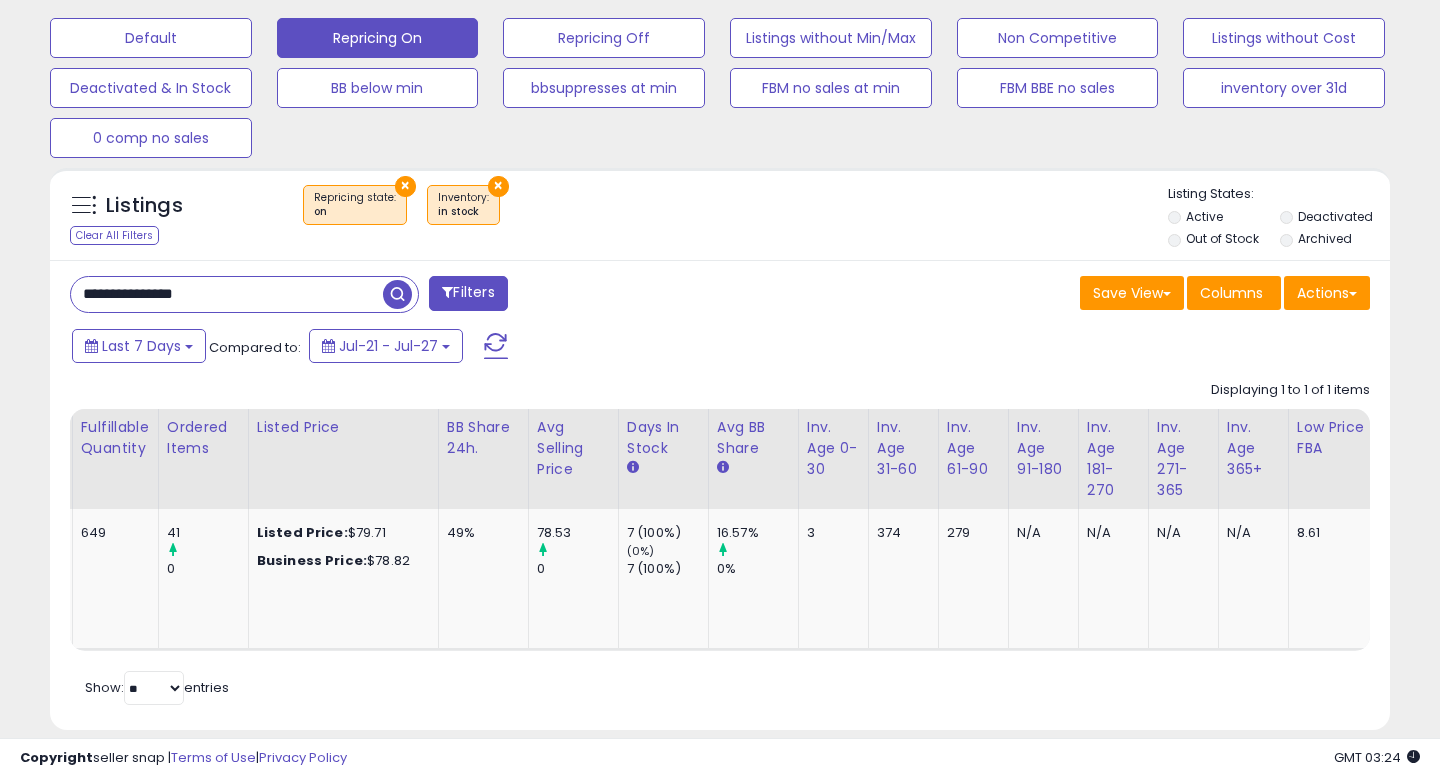 click on "**********" at bounding box center [227, 294] 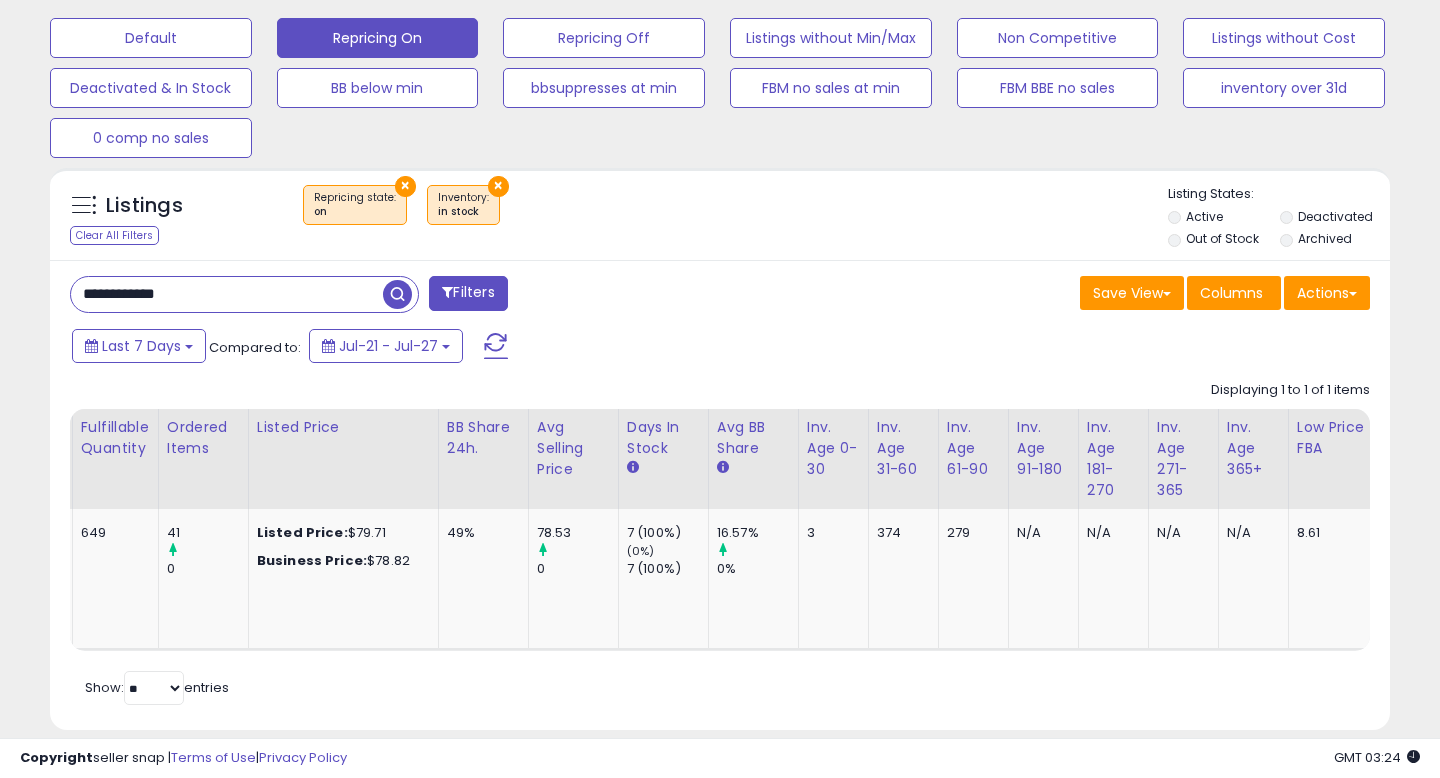 click at bounding box center (397, 294) 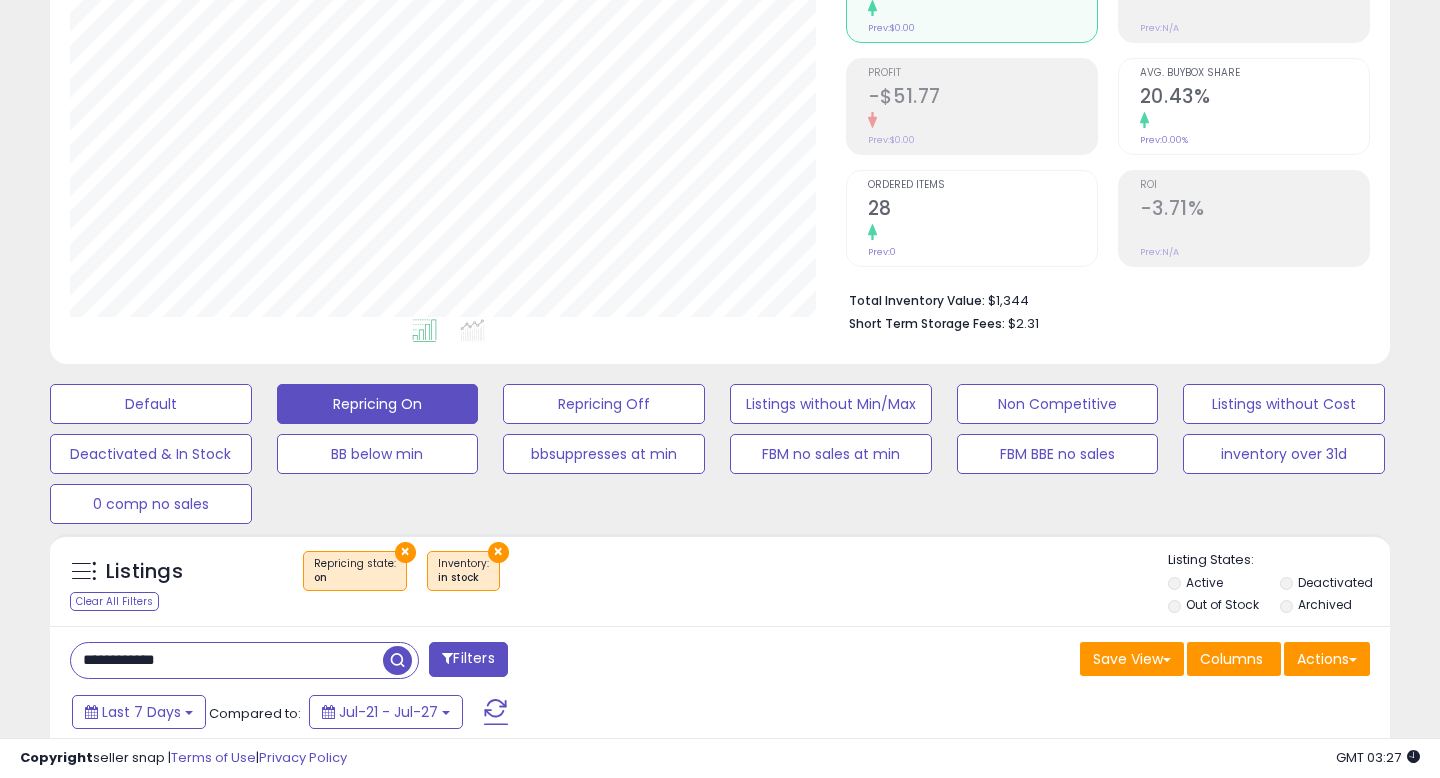 scroll, scrollTop: 0, scrollLeft: 0, axis: both 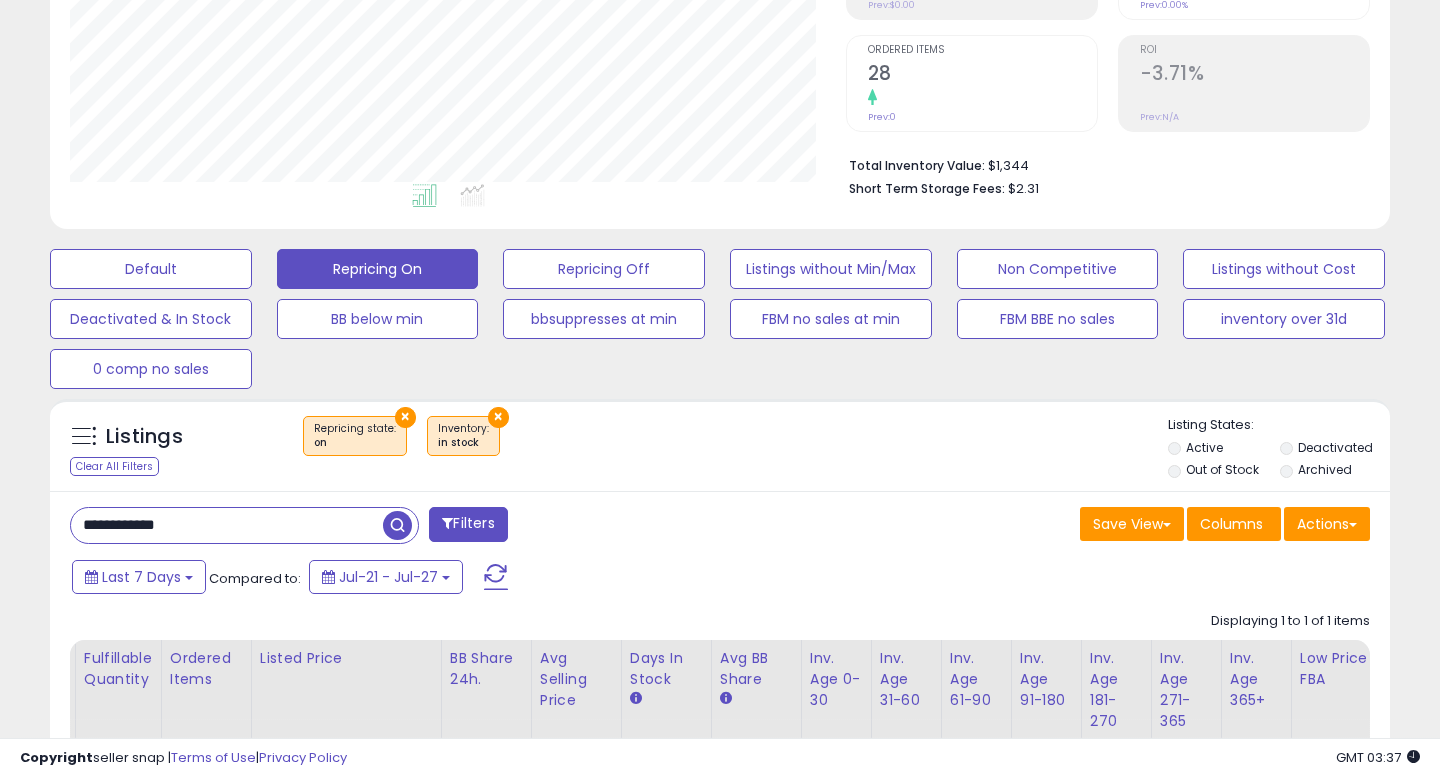 click on "**********" at bounding box center (227, 525) 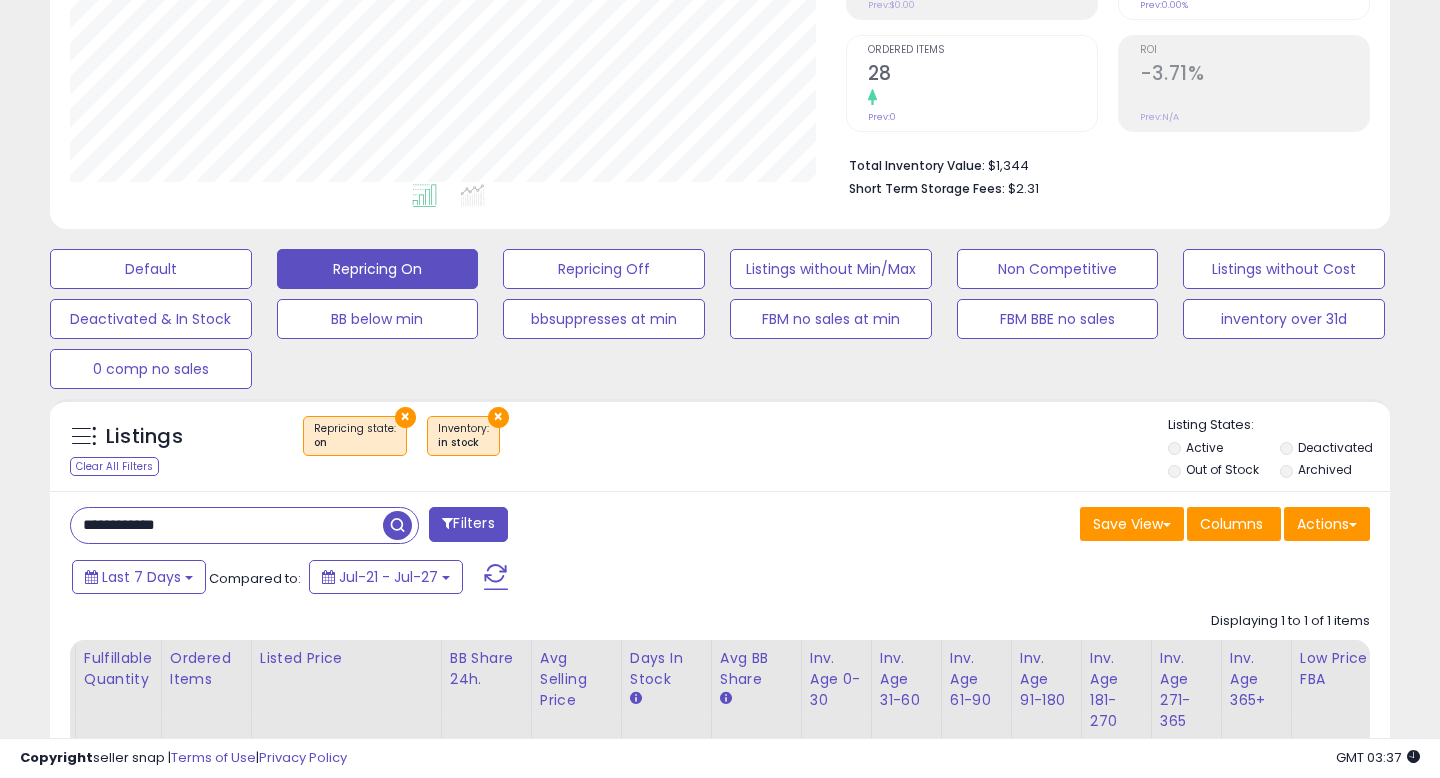 click on "**********" at bounding box center (227, 525) 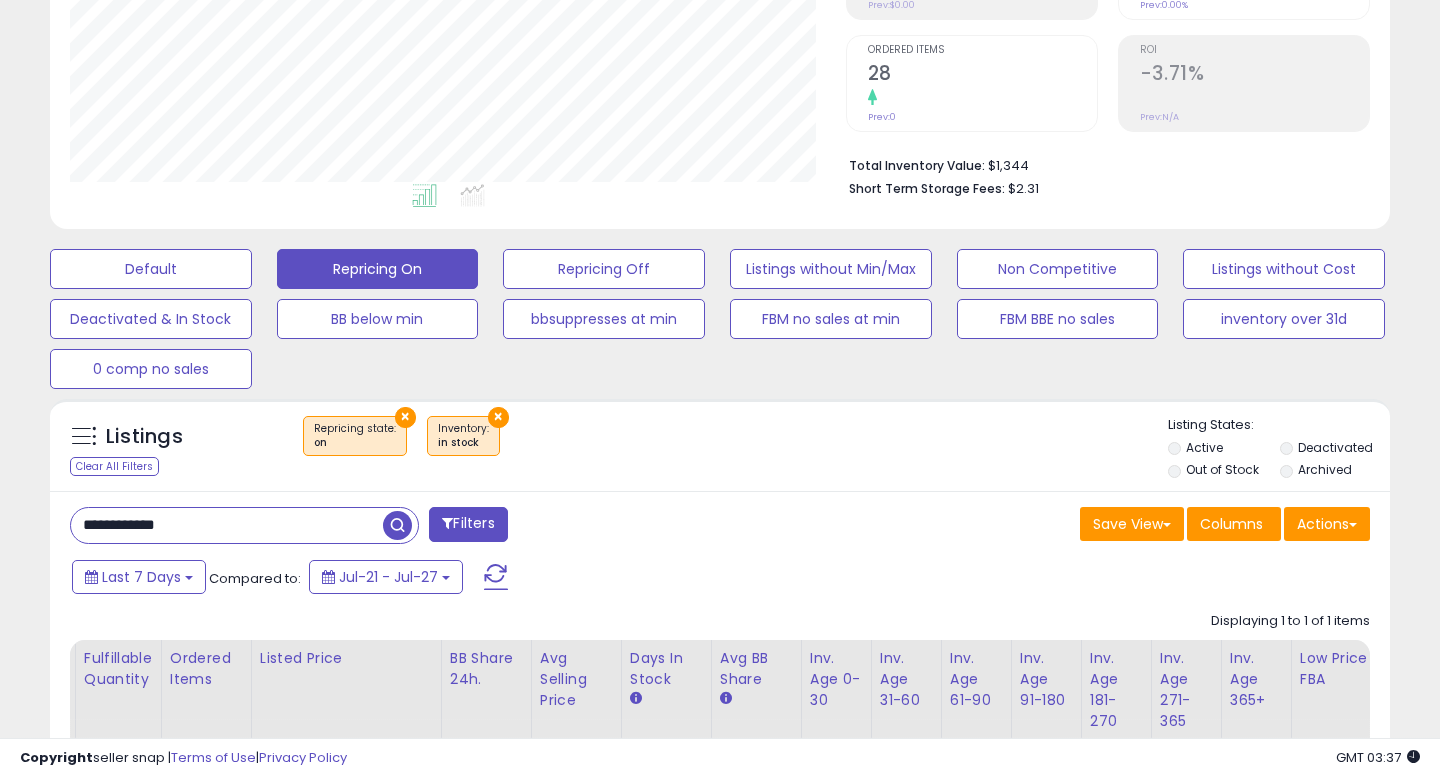 click on "**********" at bounding box center [227, 525] 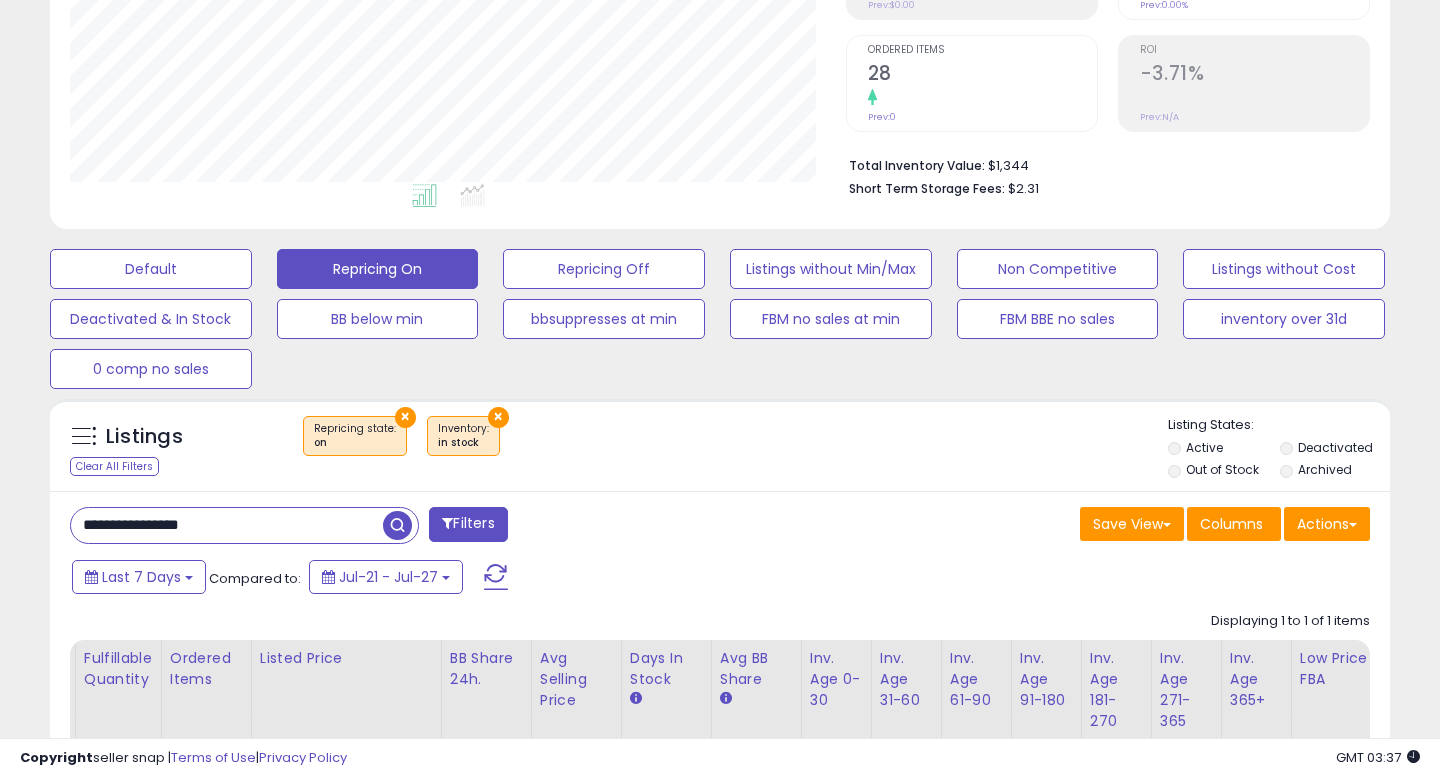 type on "**********" 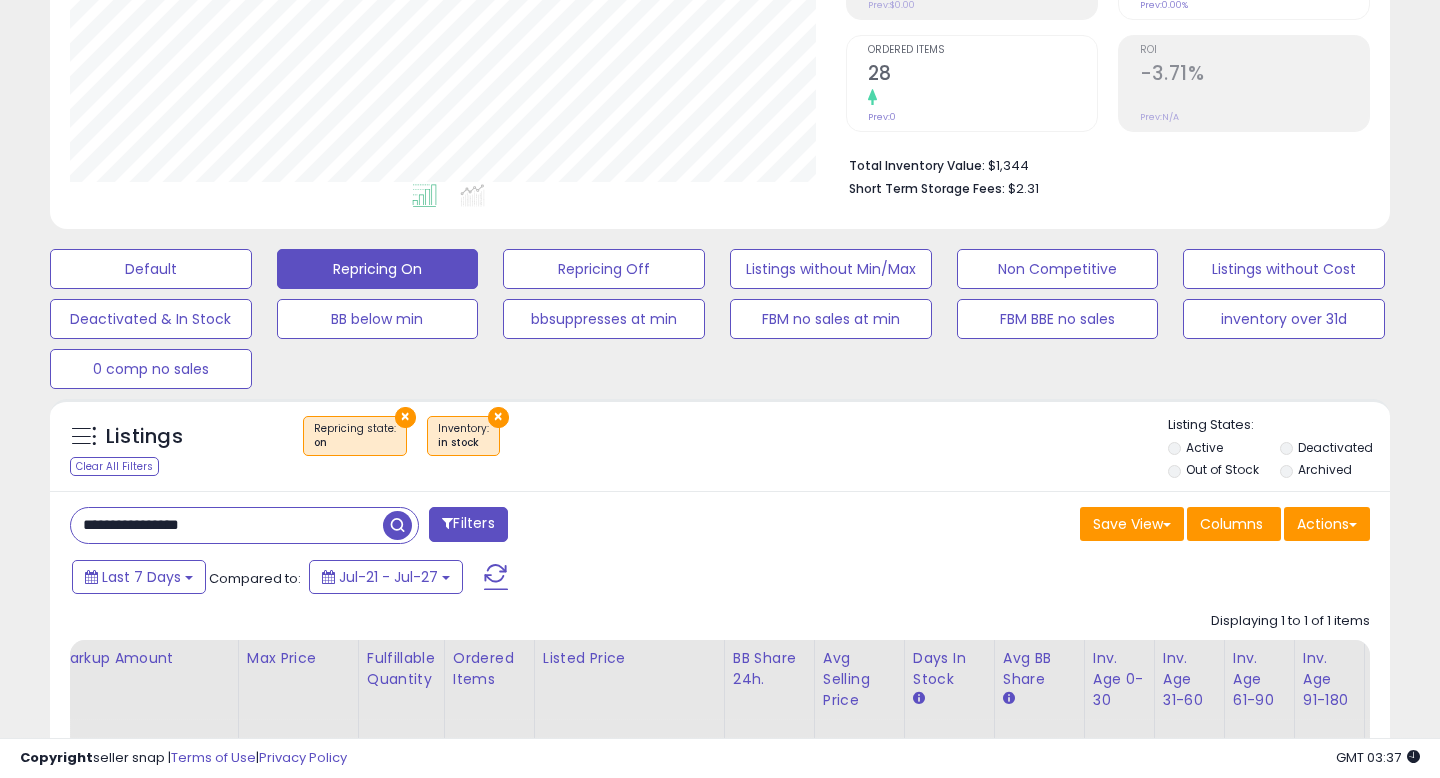 scroll, scrollTop: 0, scrollLeft: 1933, axis: horizontal 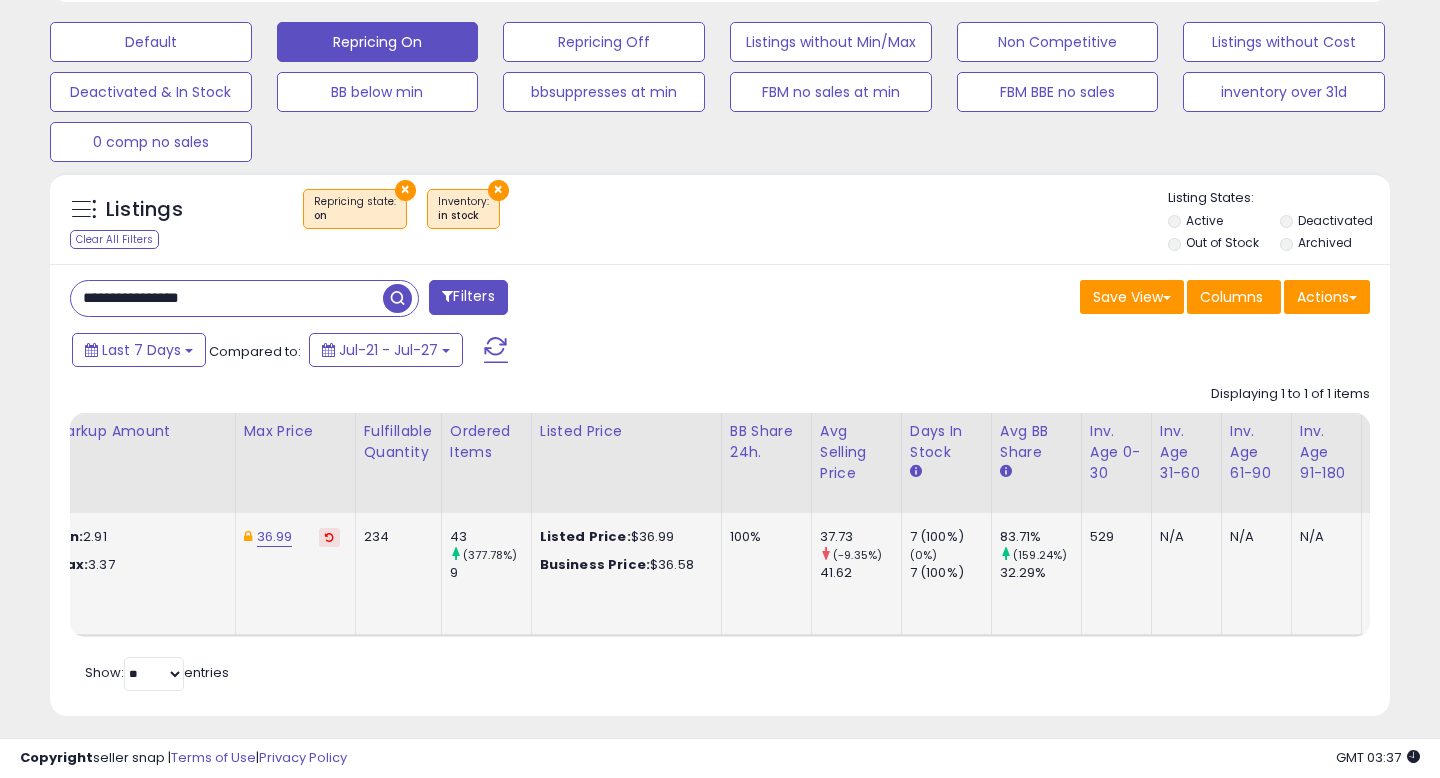 click on "100%" 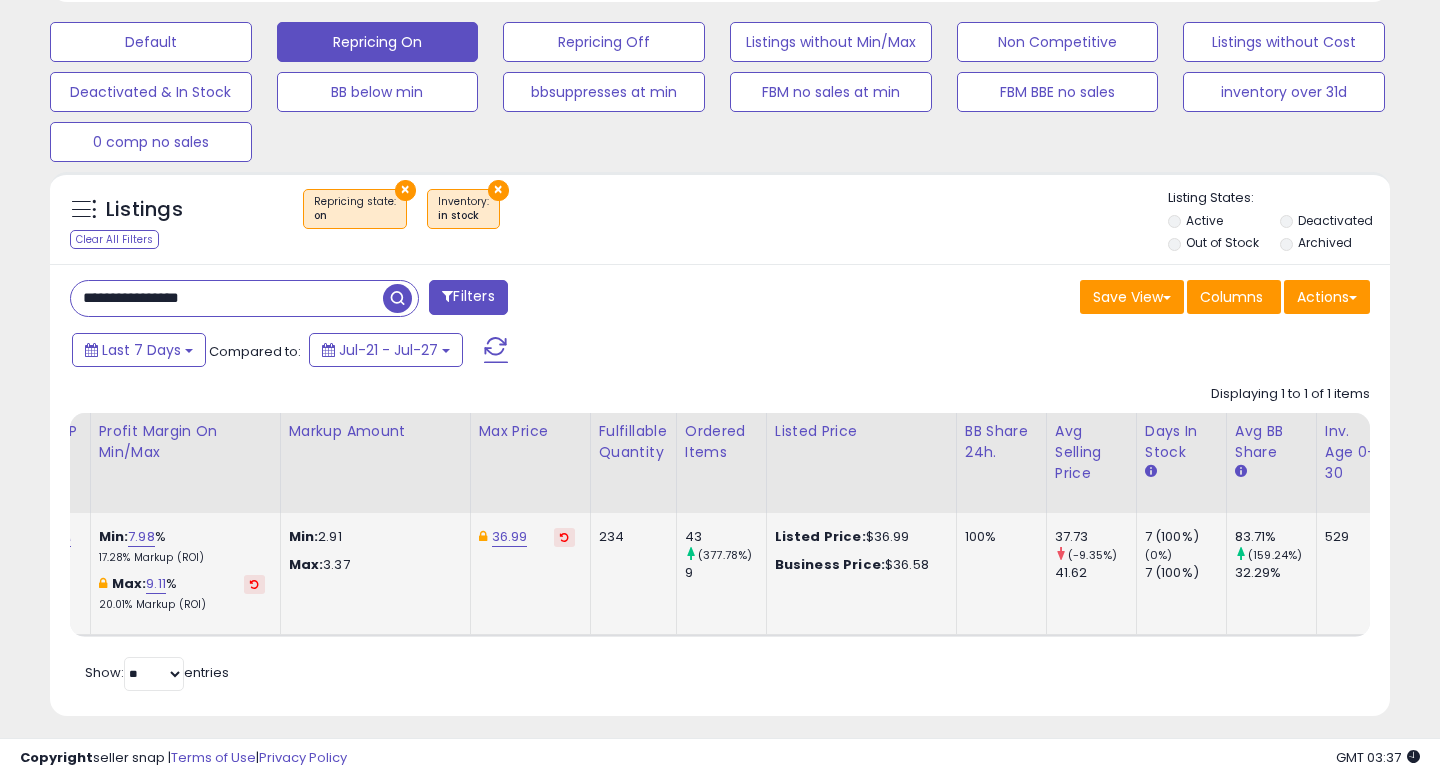 scroll, scrollTop: 0, scrollLeft: 1605, axis: horizontal 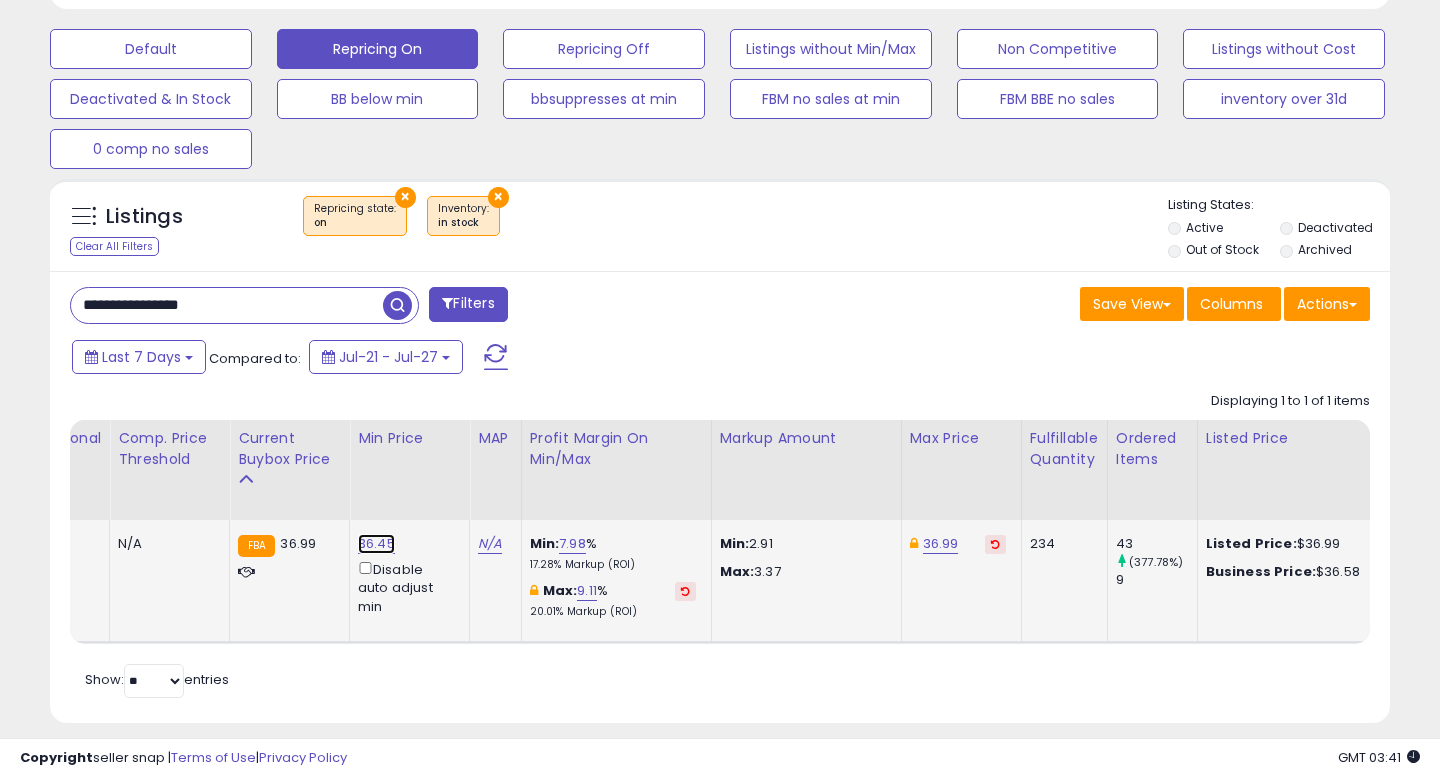 click on "36.45" at bounding box center [376, 544] 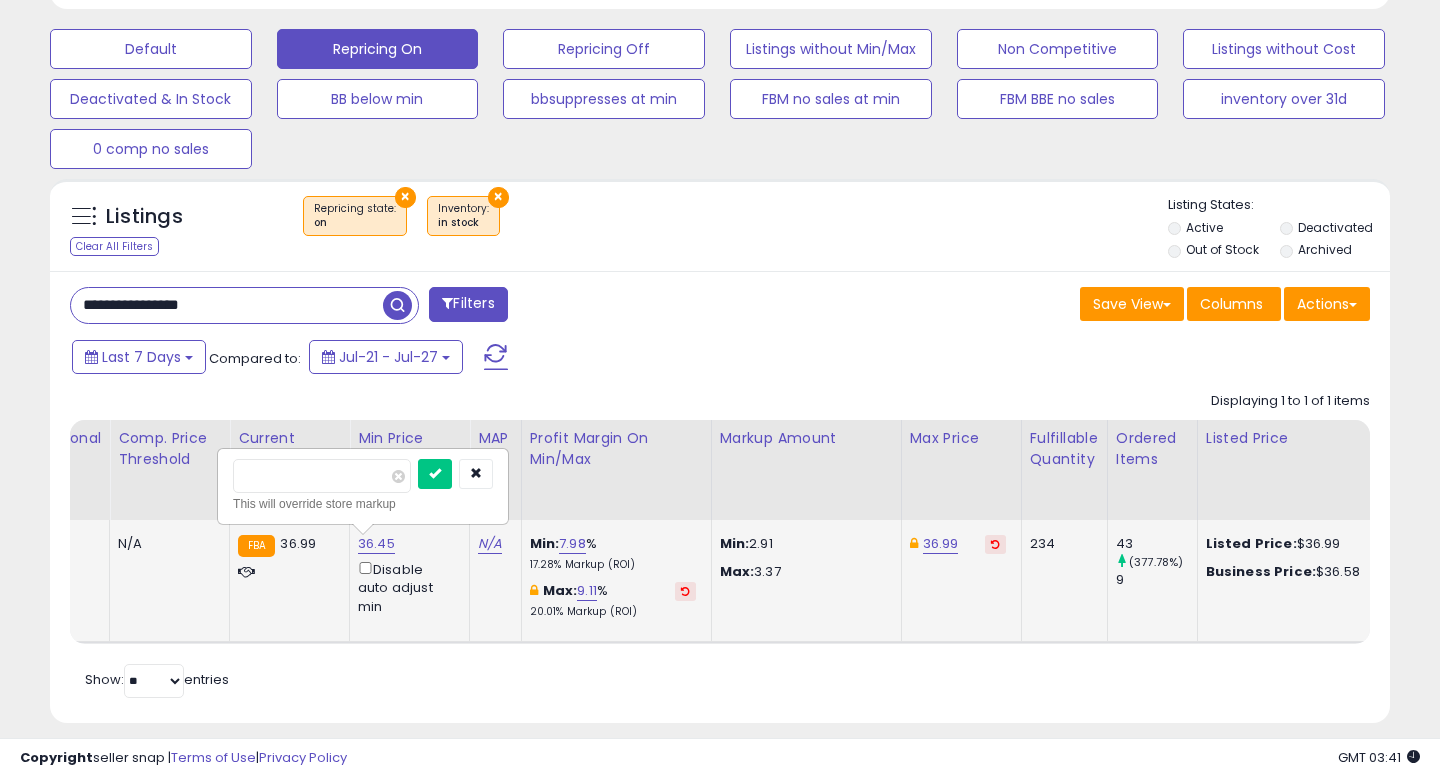 drag, startPoint x: 321, startPoint y: 489, endPoint x: 280, endPoint y: 477, distance: 42.72002 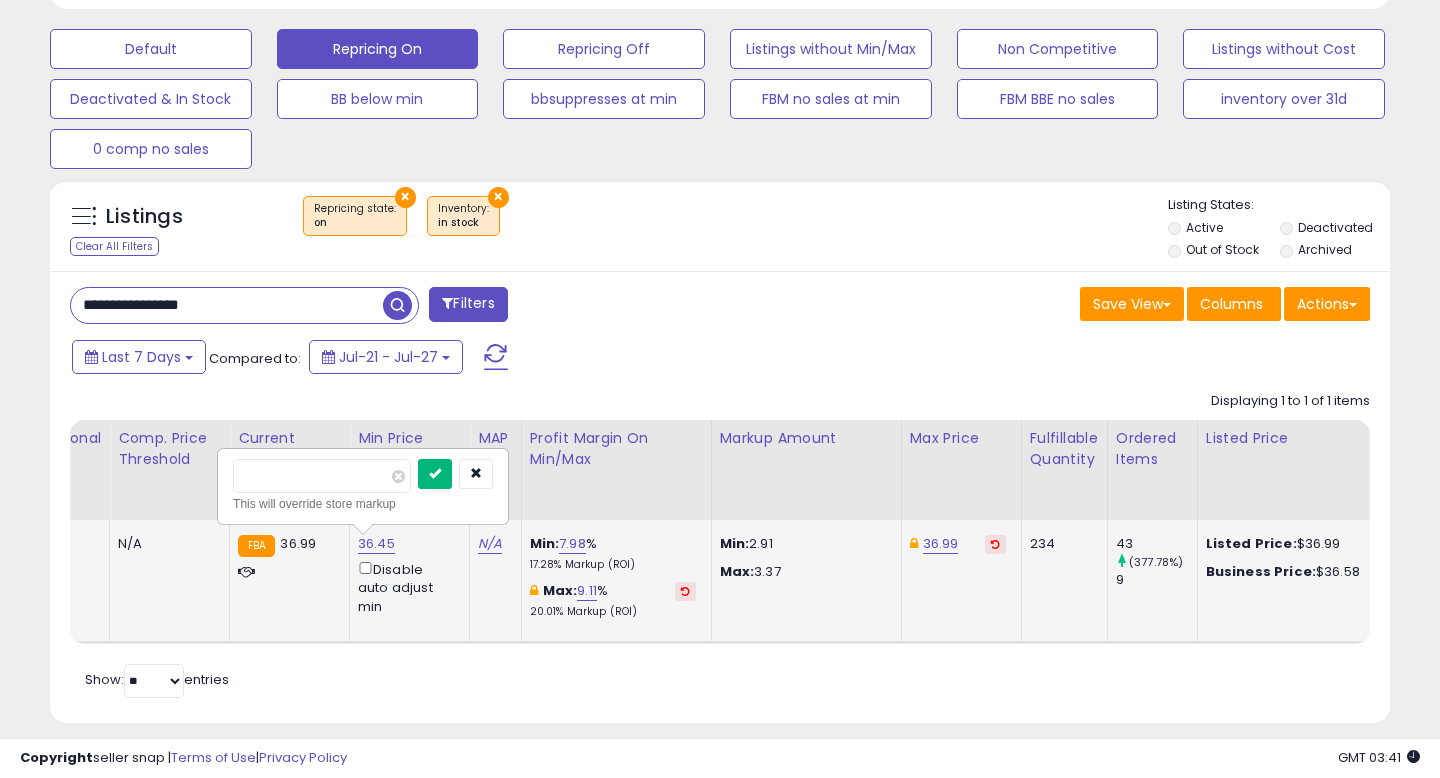 type on "*****" 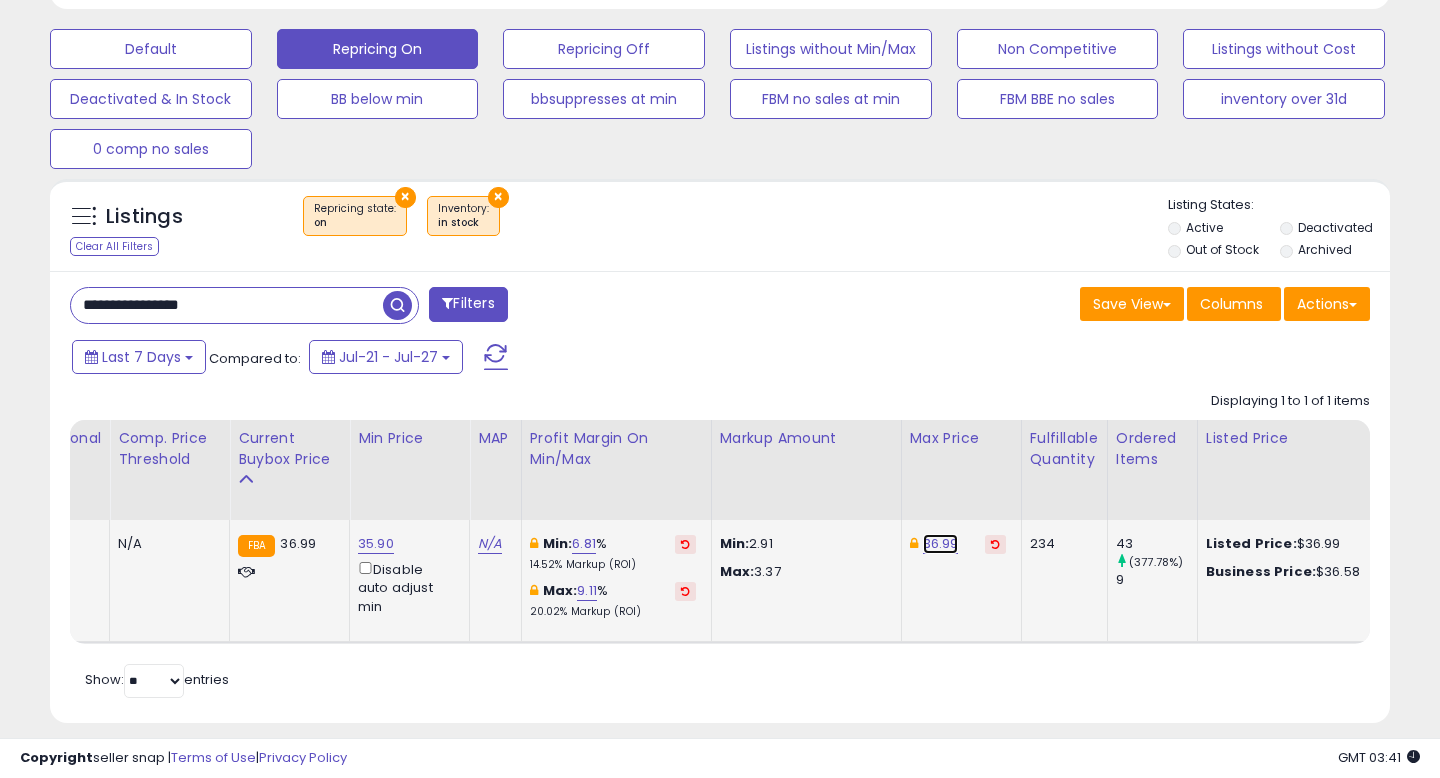 click on "36.99" at bounding box center [941, 544] 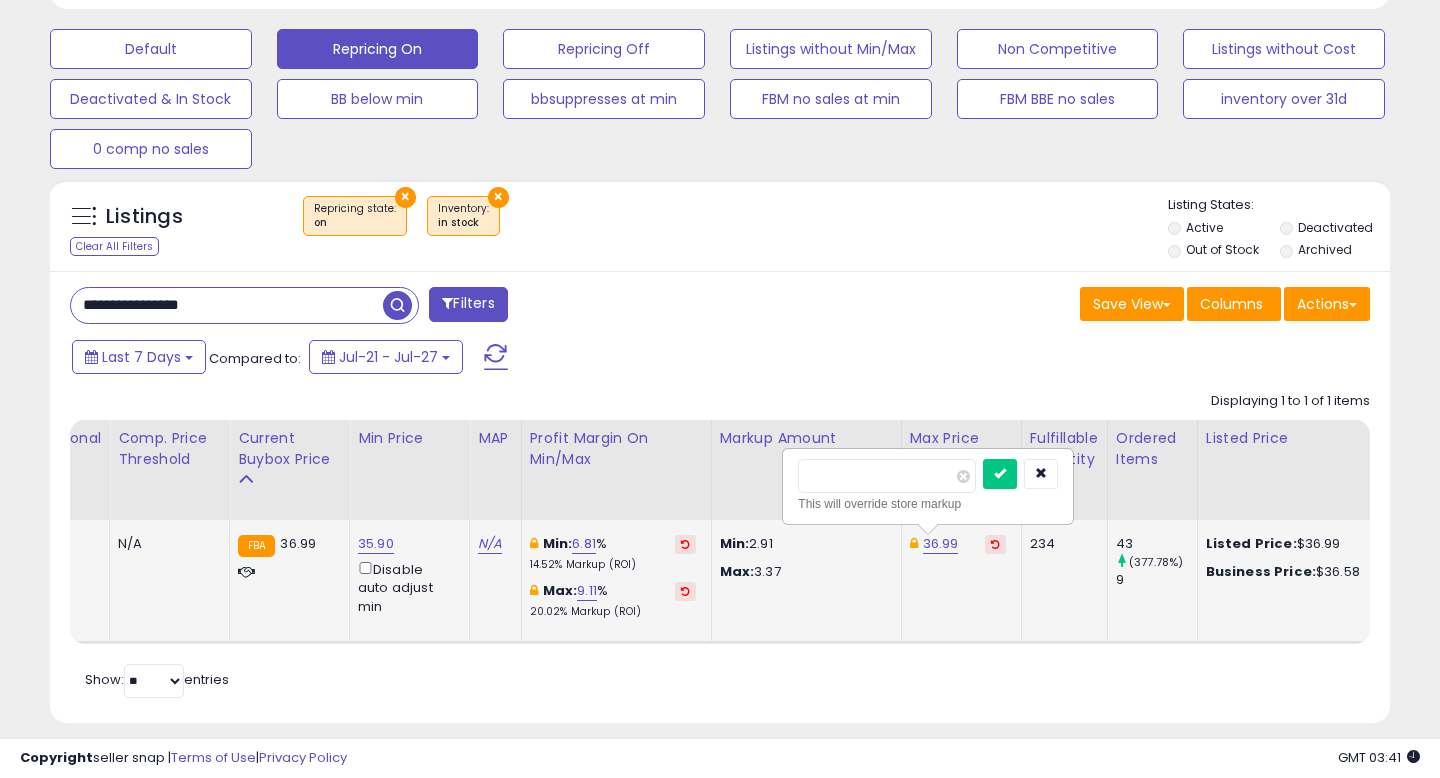 drag, startPoint x: 870, startPoint y: 476, endPoint x: 784, endPoint y: 475, distance: 86.00581 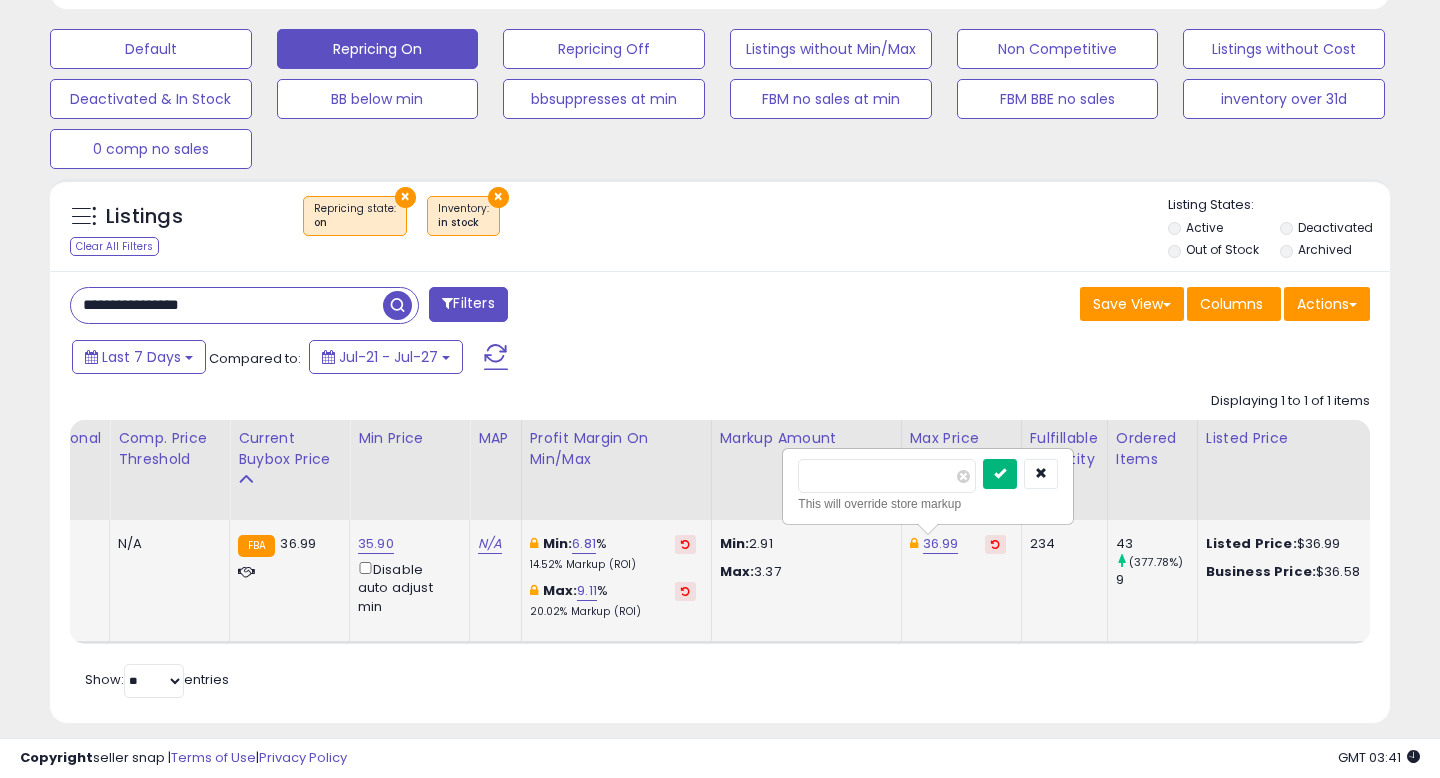 click at bounding box center (1000, 473) 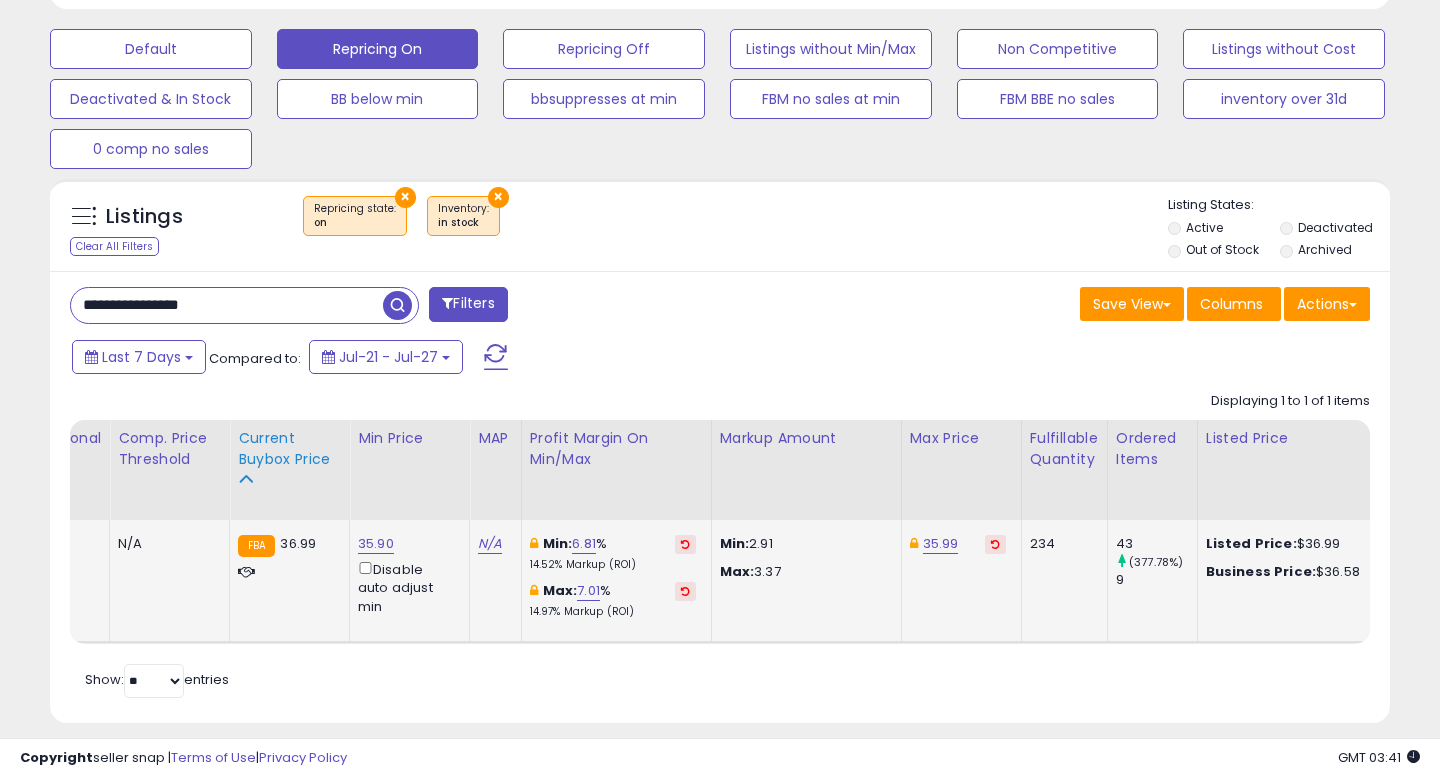 scroll, scrollTop: 600, scrollLeft: 0, axis: vertical 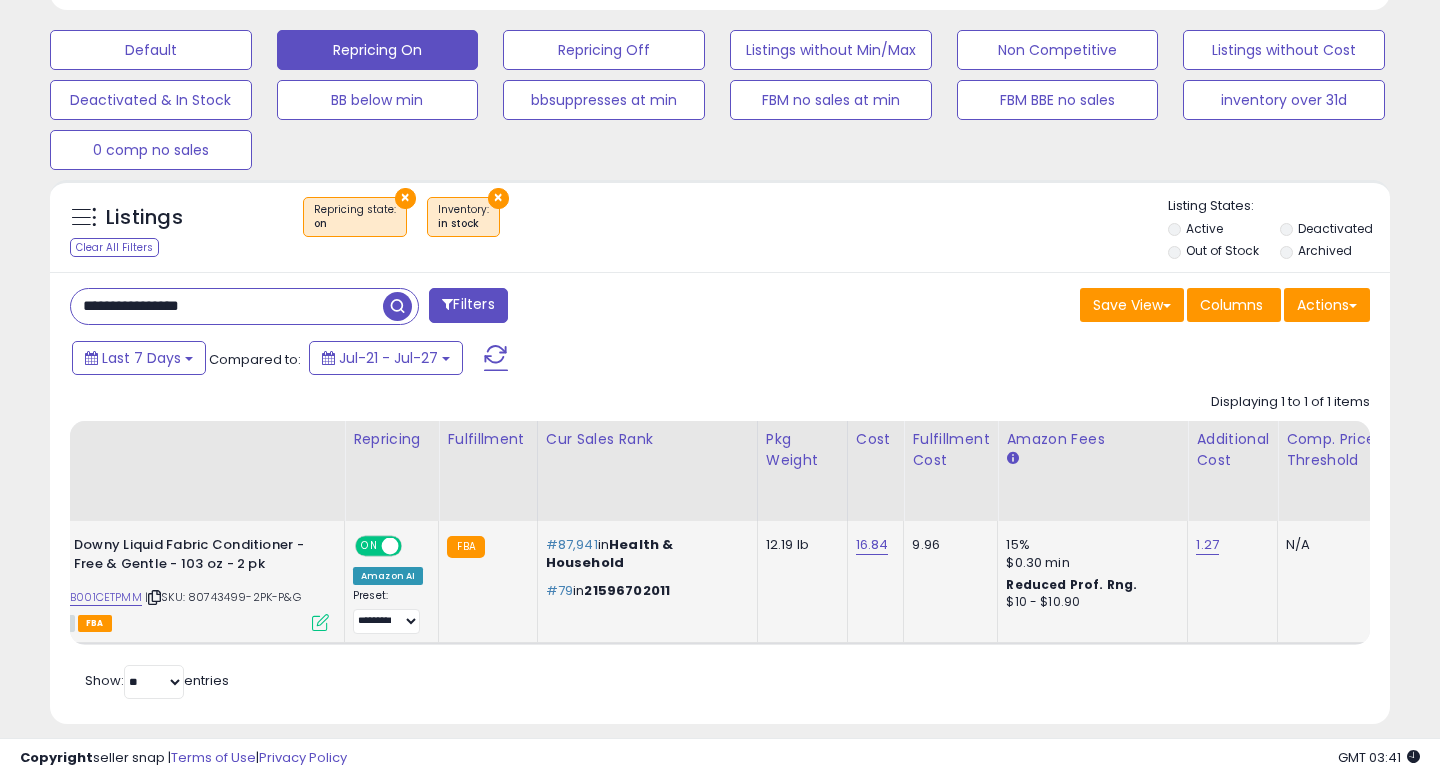 click at bounding box center [320, 622] 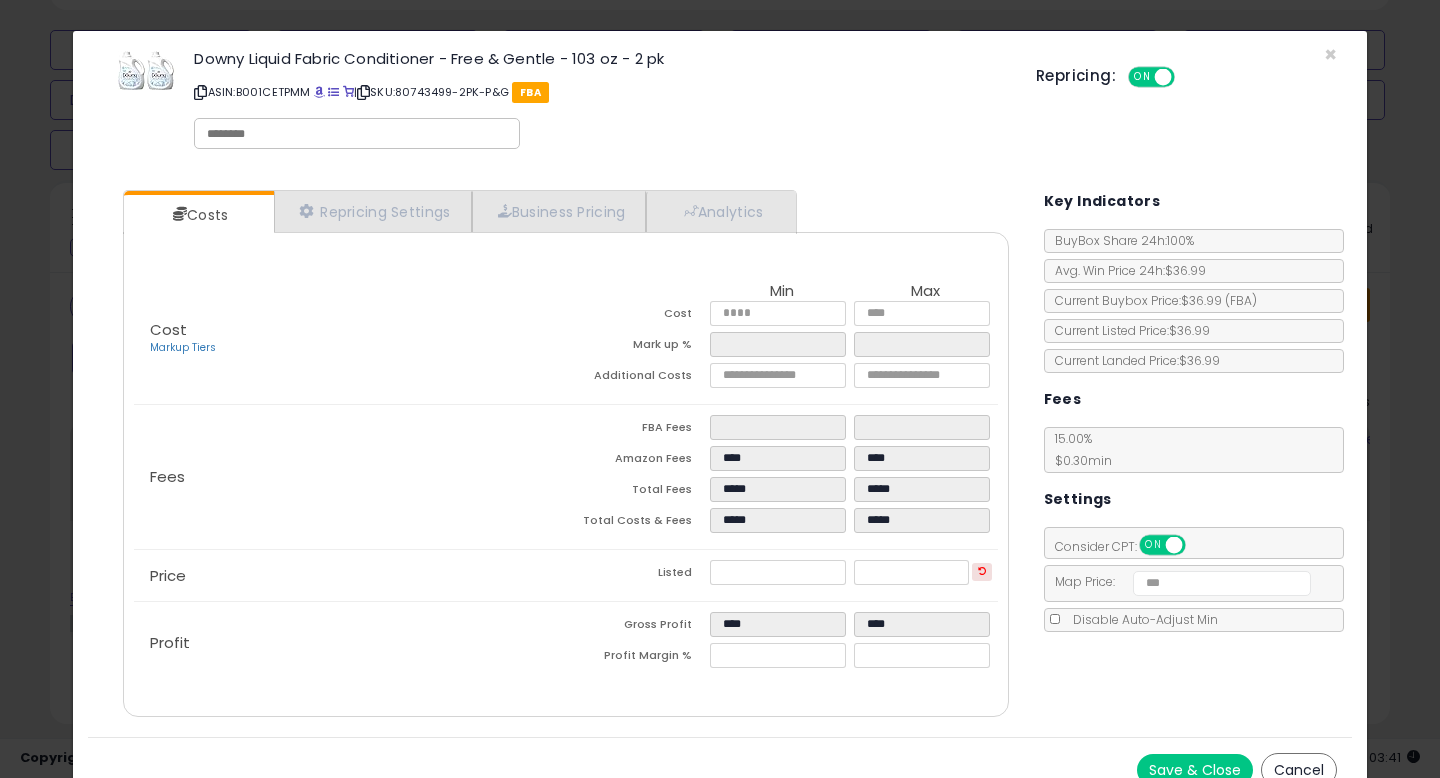 scroll, scrollTop: 23, scrollLeft: 0, axis: vertical 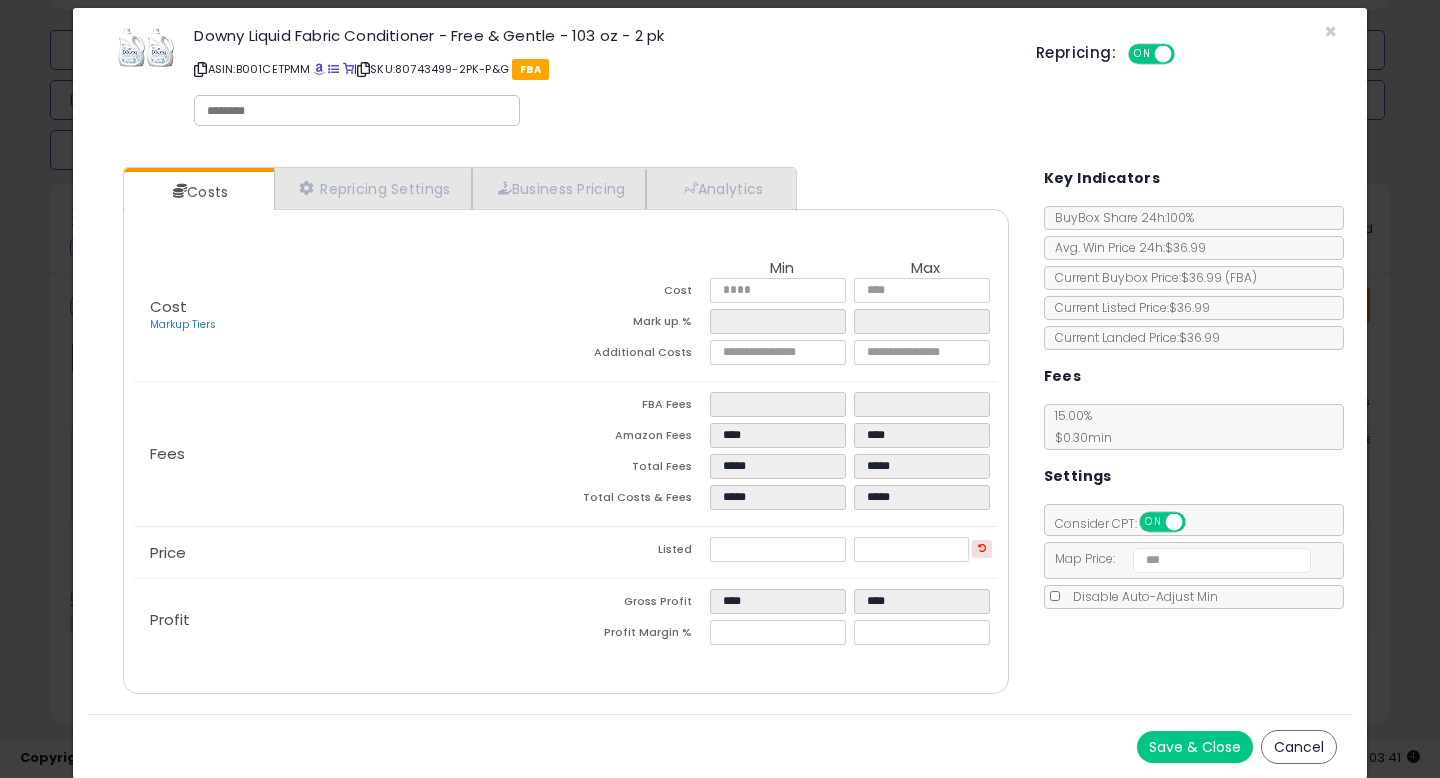 click on "Cancel" at bounding box center (1299, 747) 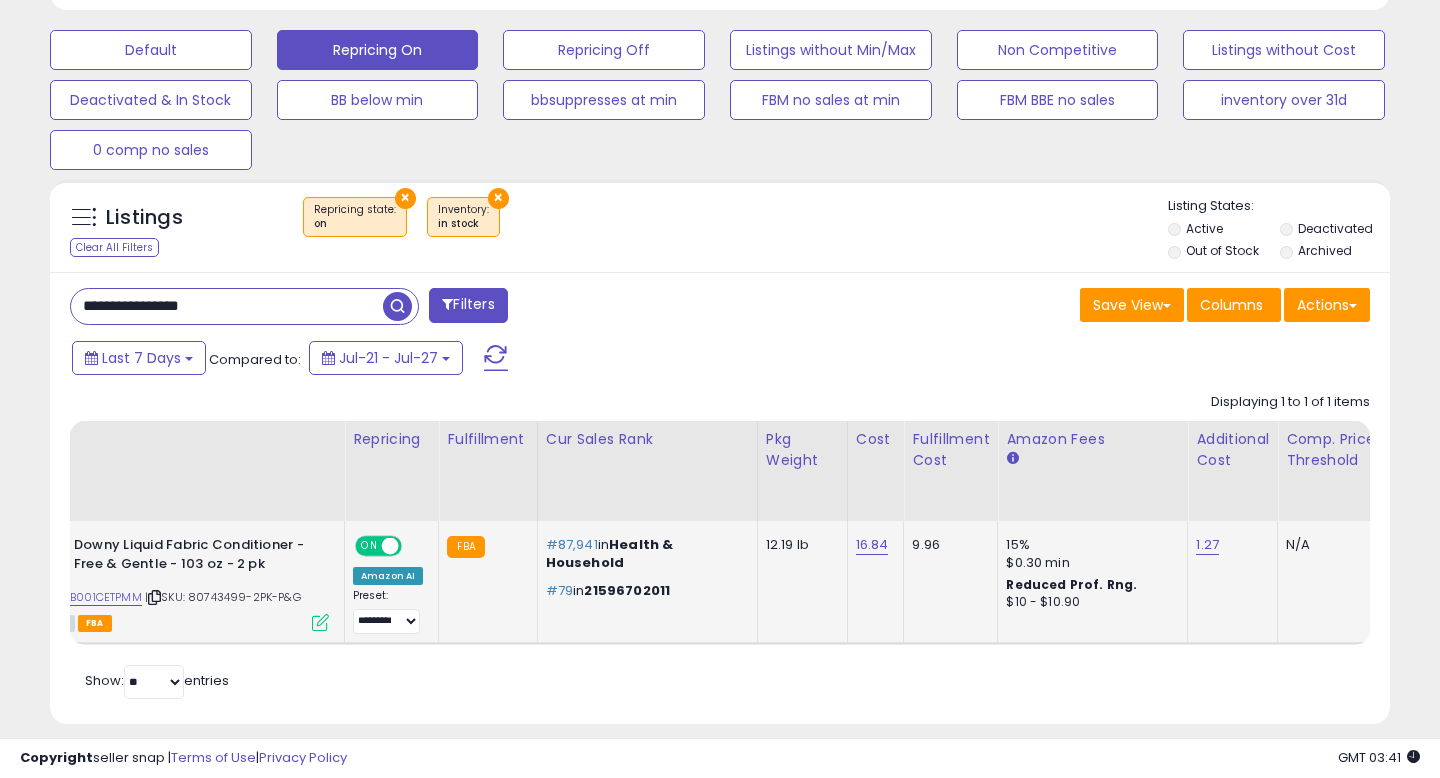 scroll, scrollTop: 0, scrollLeft: 112, axis: horizontal 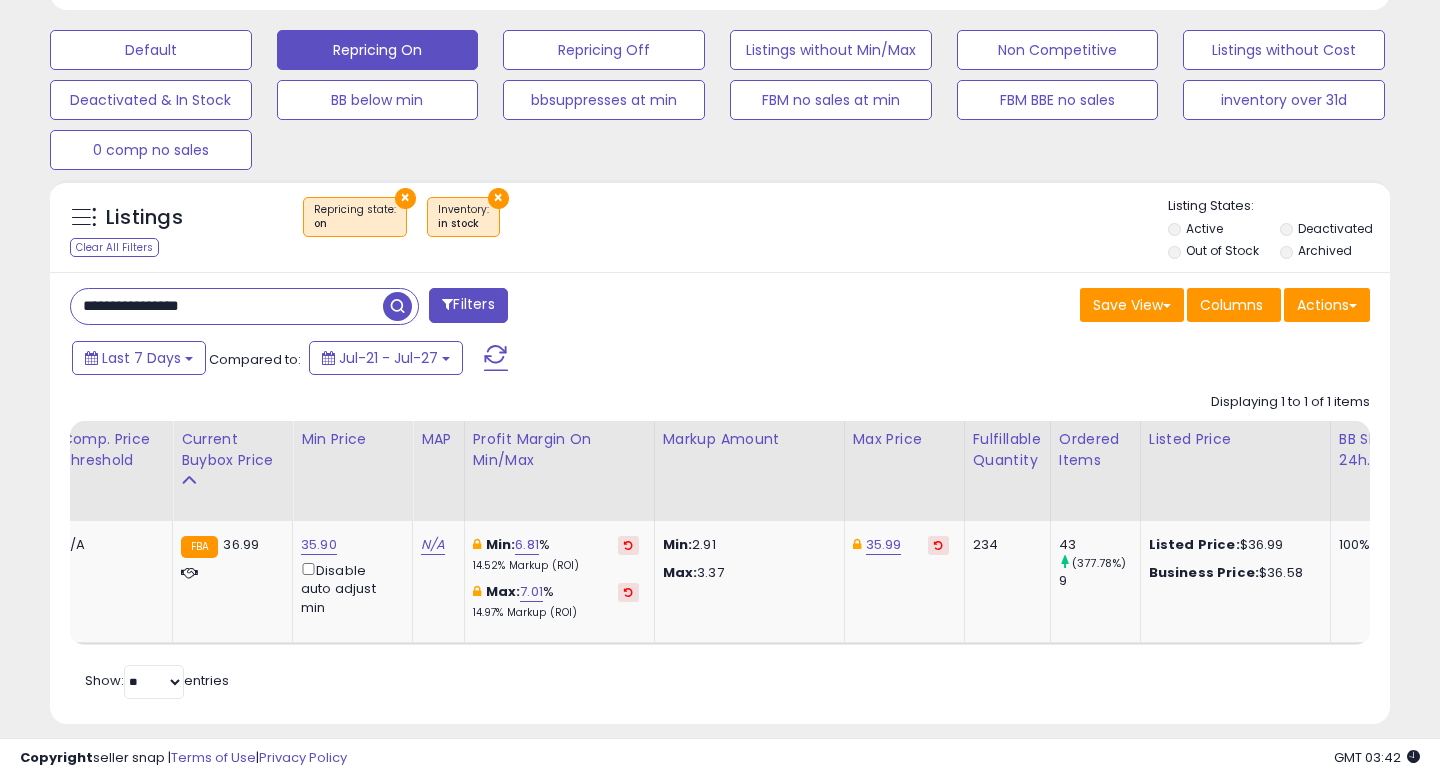 click on "**********" at bounding box center (227, 306) 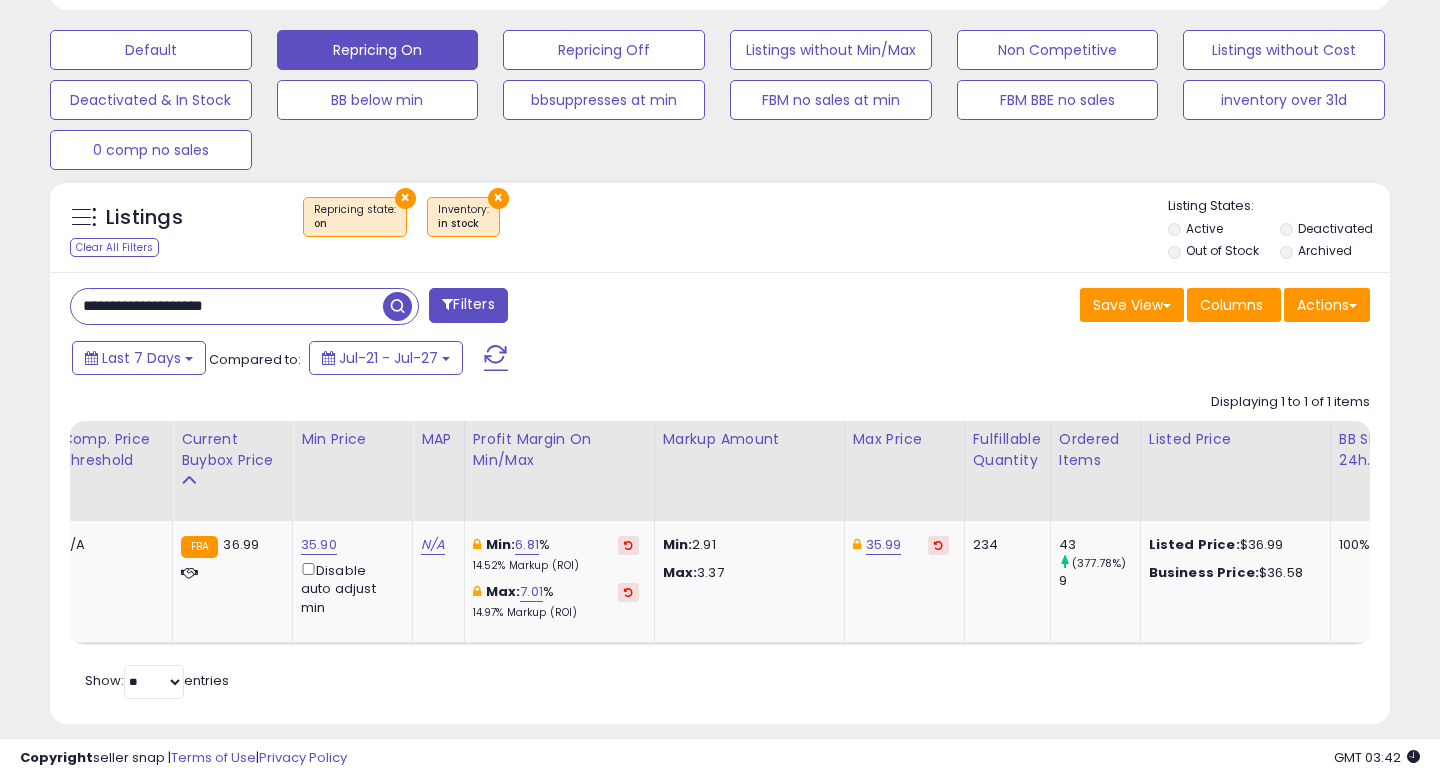 type on "**********" 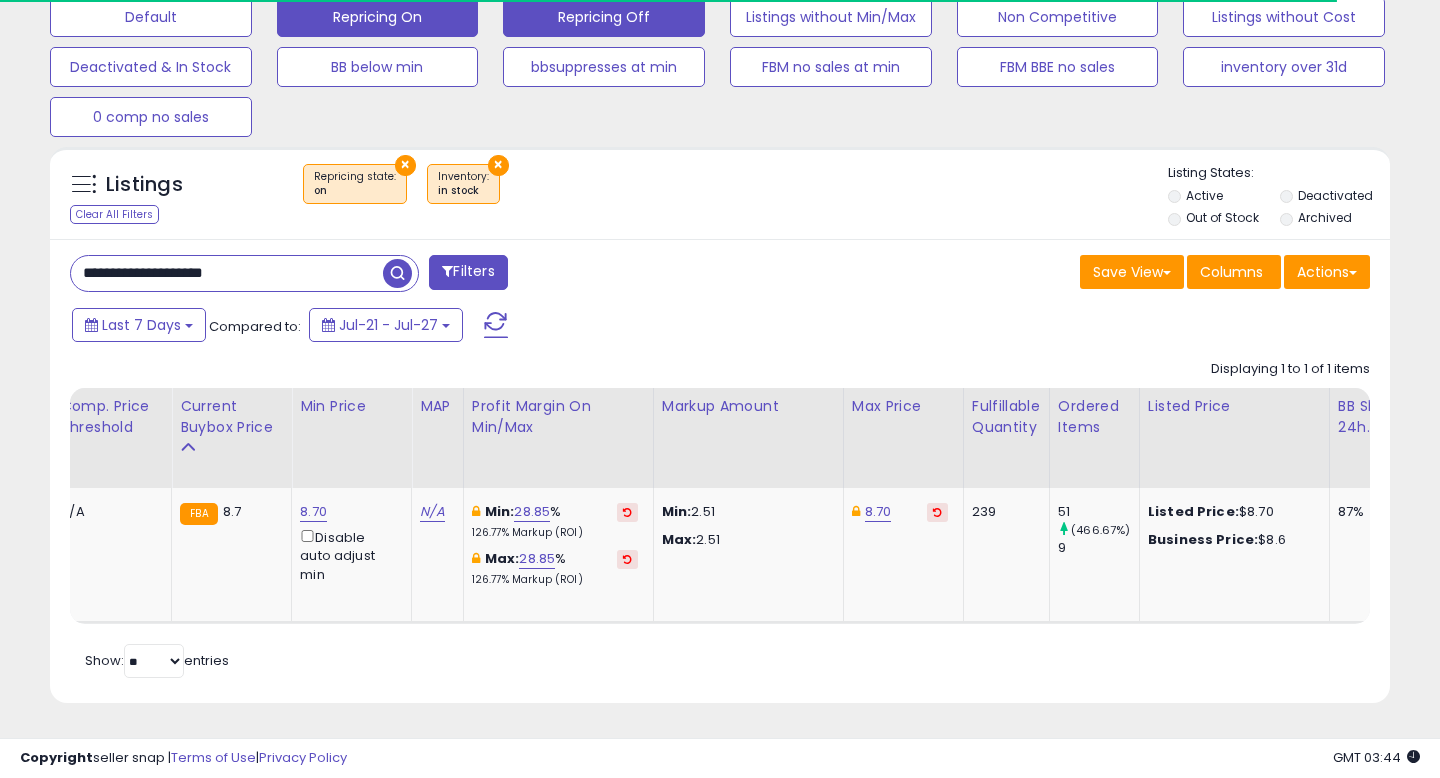 scroll, scrollTop: 999590, scrollLeft: 999224, axis: both 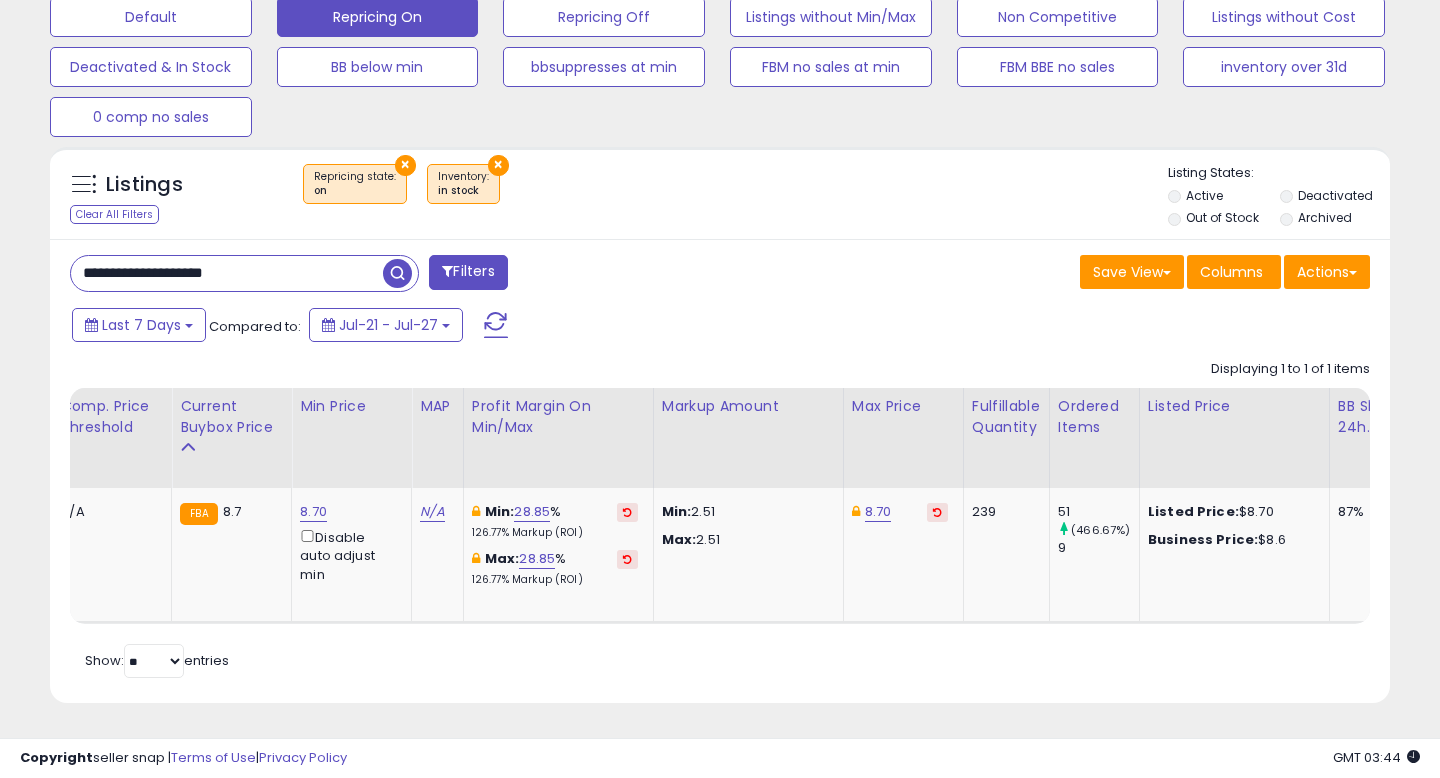click on "**********" at bounding box center [227, 273] 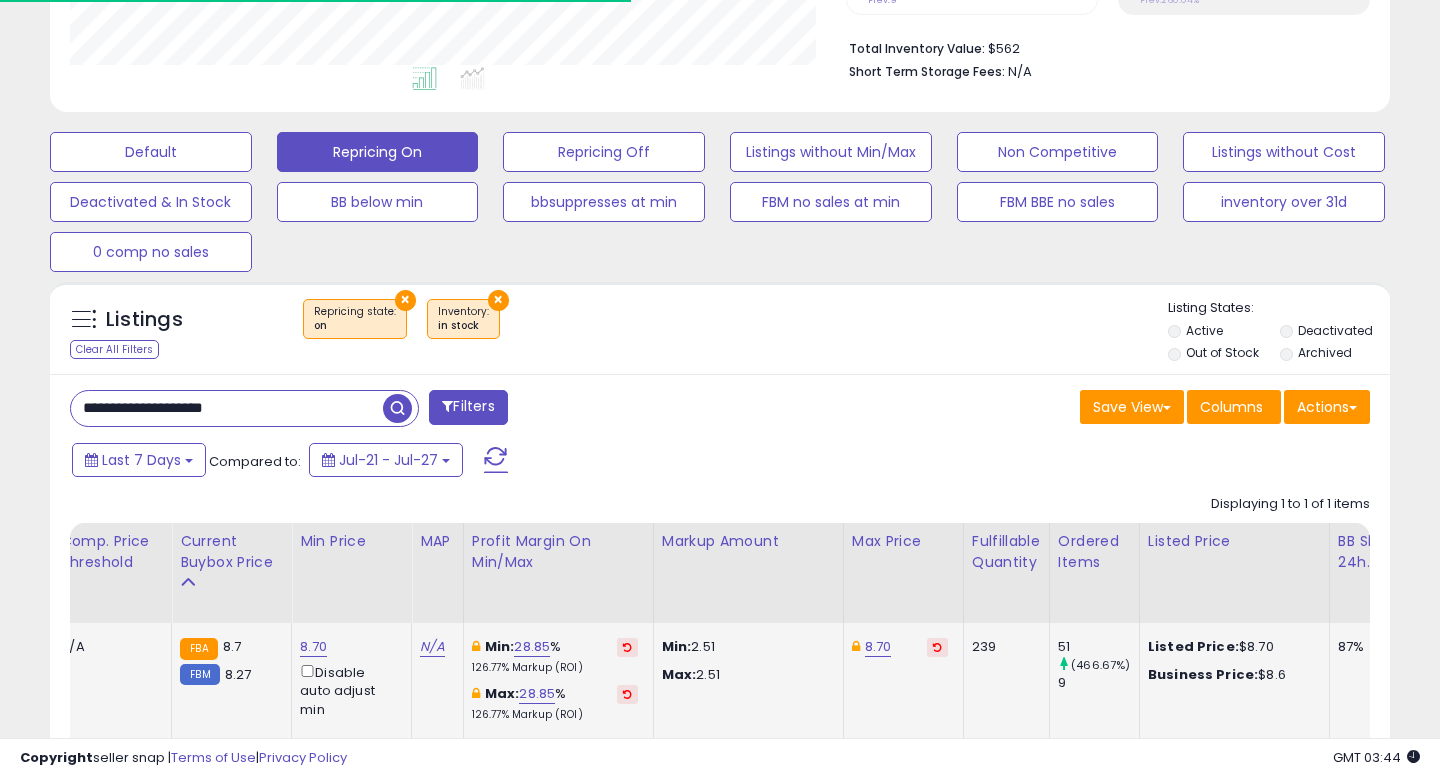 scroll, scrollTop: 633, scrollLeft: 0, axis: vertical 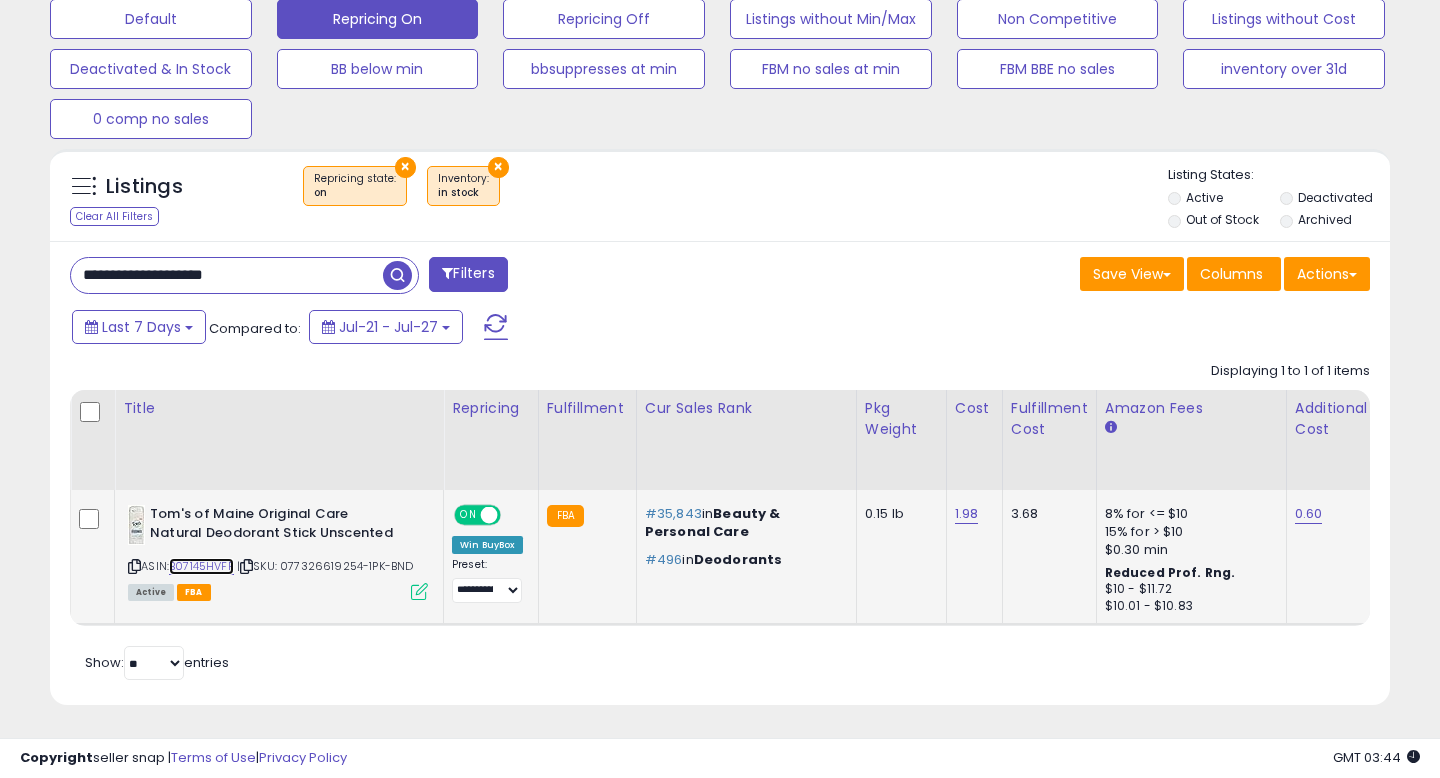 click on "B07145HVFF" at bounding box center (201, 566) 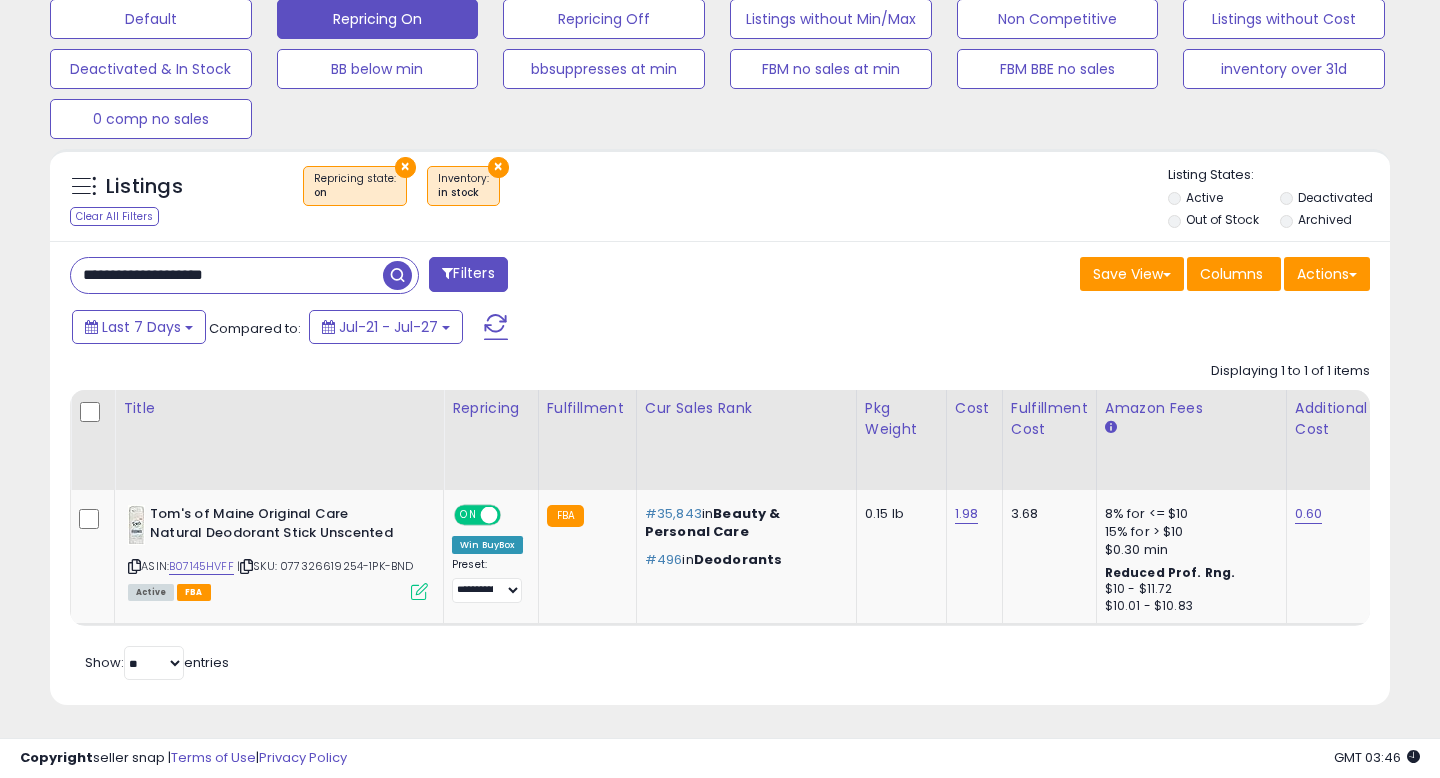 click on "**********" at bounding box center [227, 275] 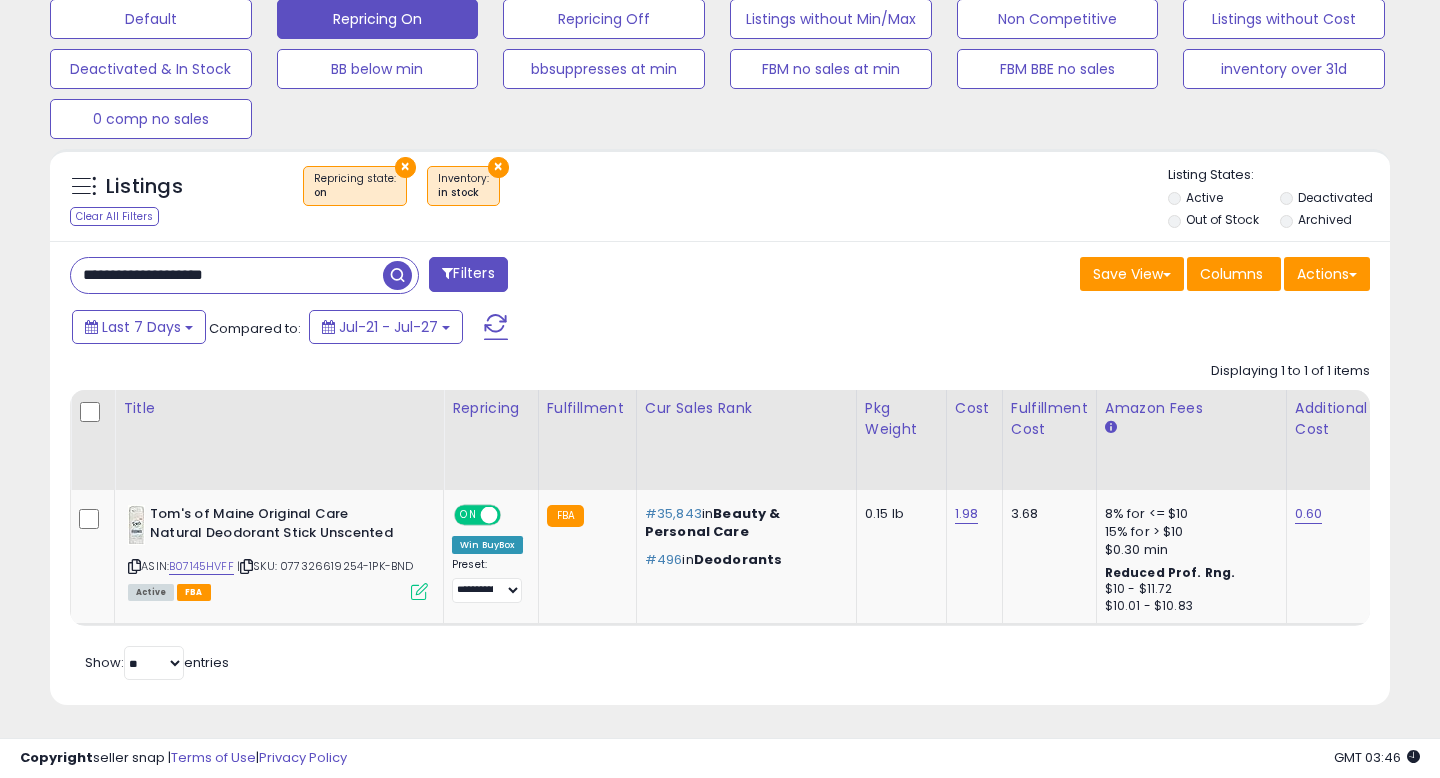click on "**********" at bounding box center [227, 275] 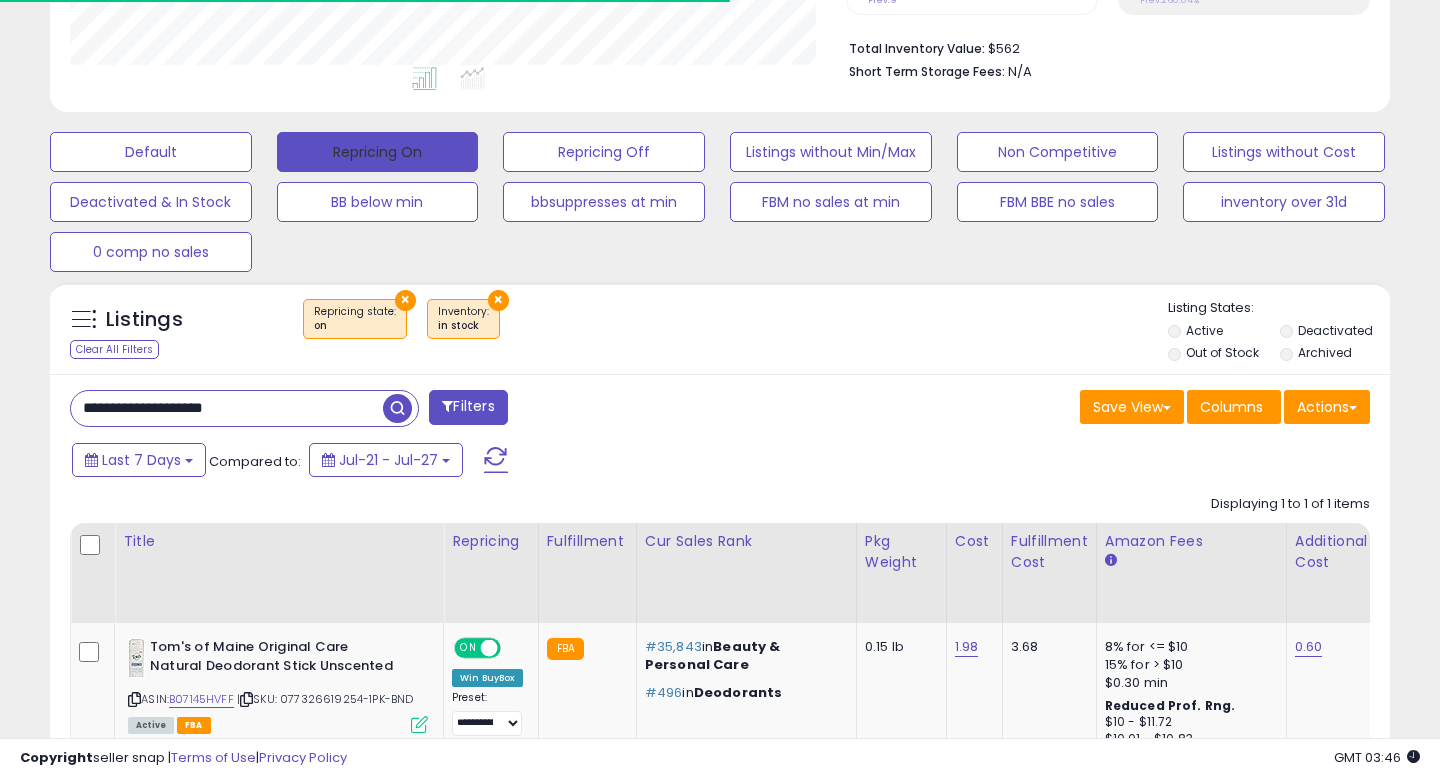 scroll, scrollTop: 631, scrollLeft: 0, axis: vertical 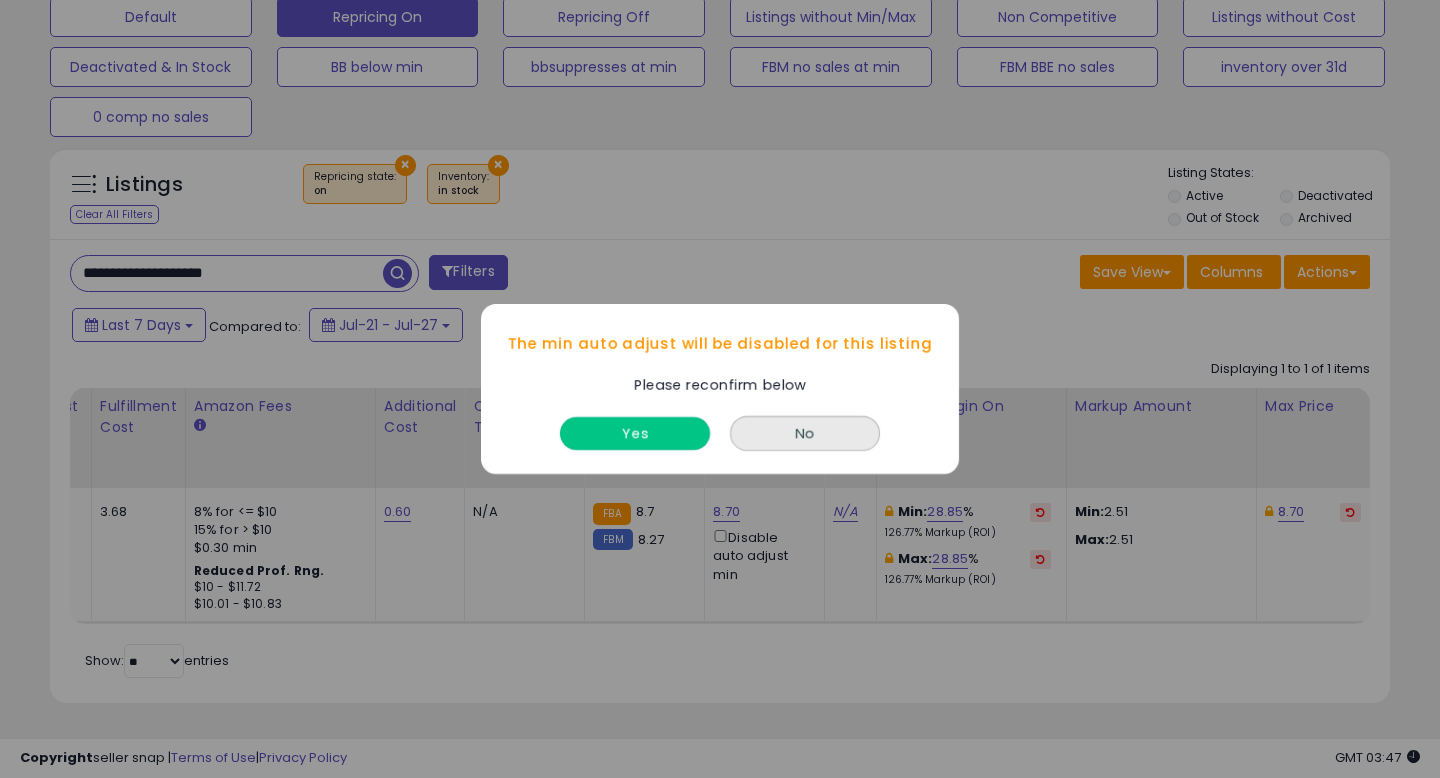 click on "Yes" at bounding box center (635, 433) 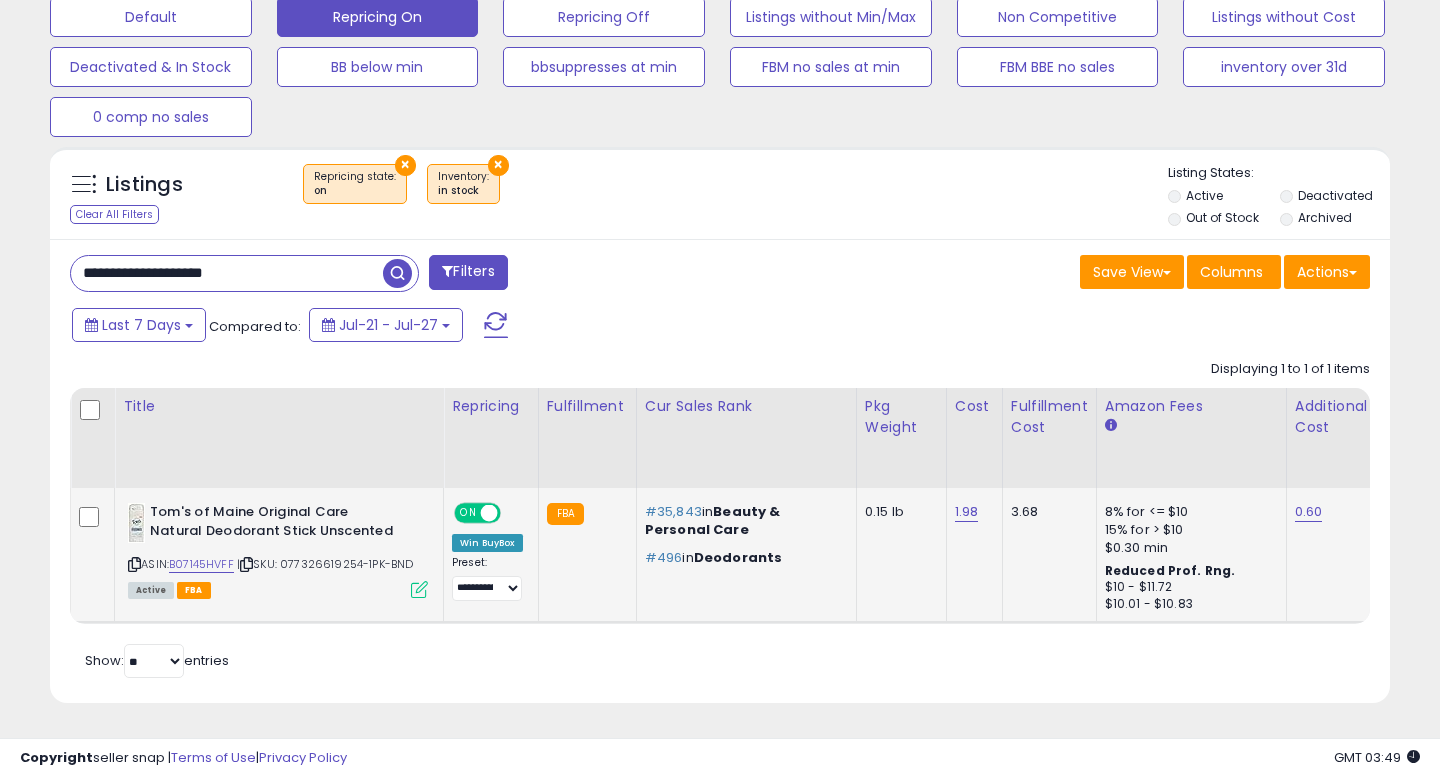 scroll, scrollTop: 0, scrollLeft: 42, axis: horizontal 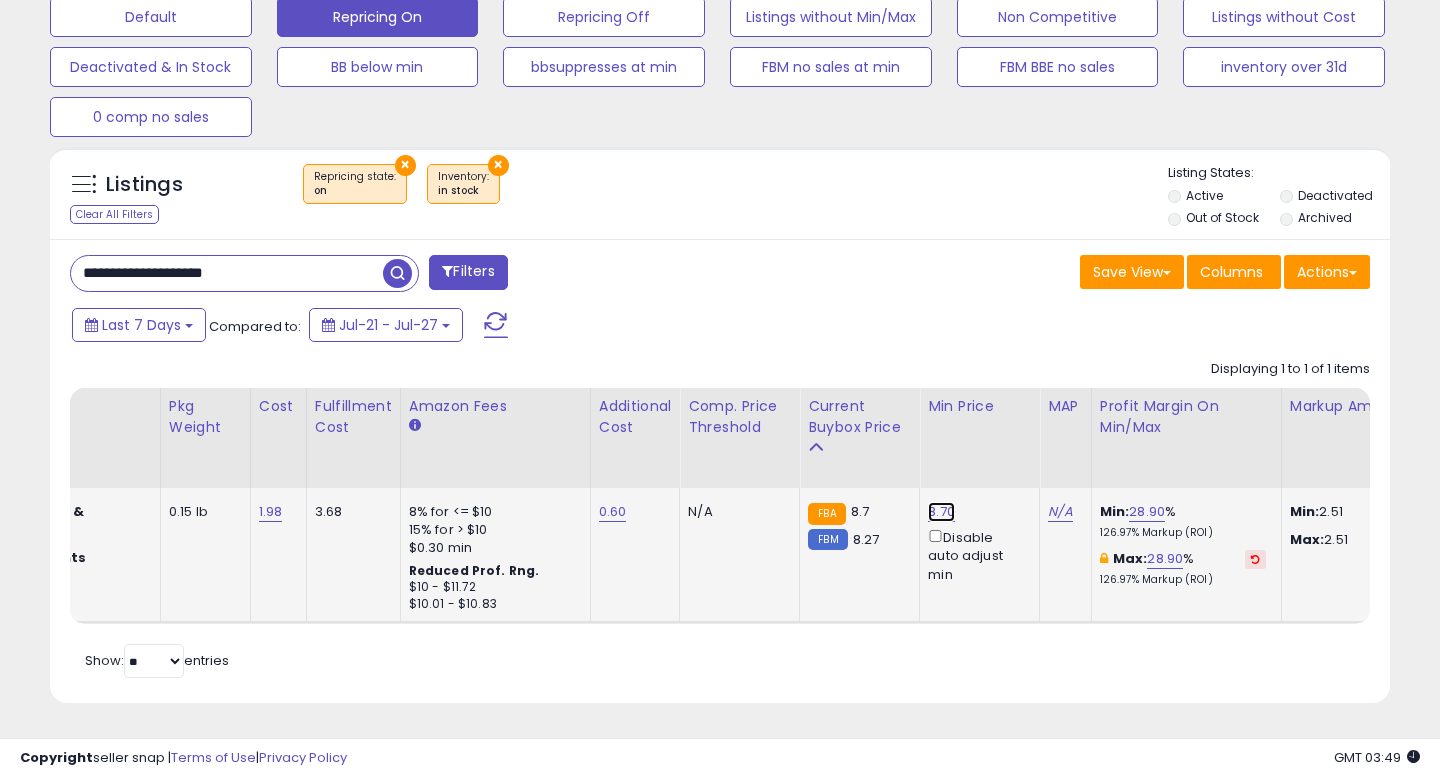 click on "8.70" at bounding box center [941, 512] 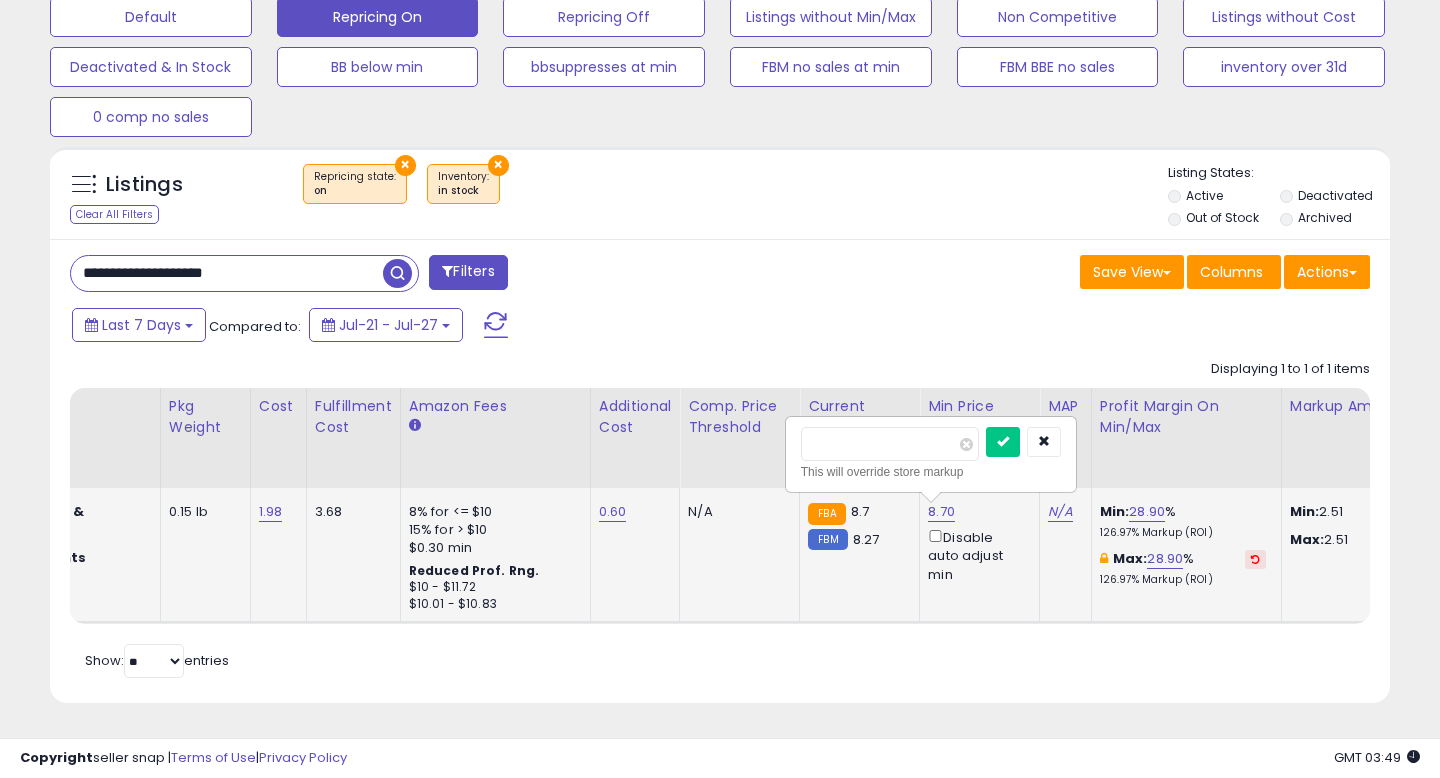 drag, startPoint x: 861, startPoint y: 452, endPoint x: 785, endPoint y: 452, distance: 76 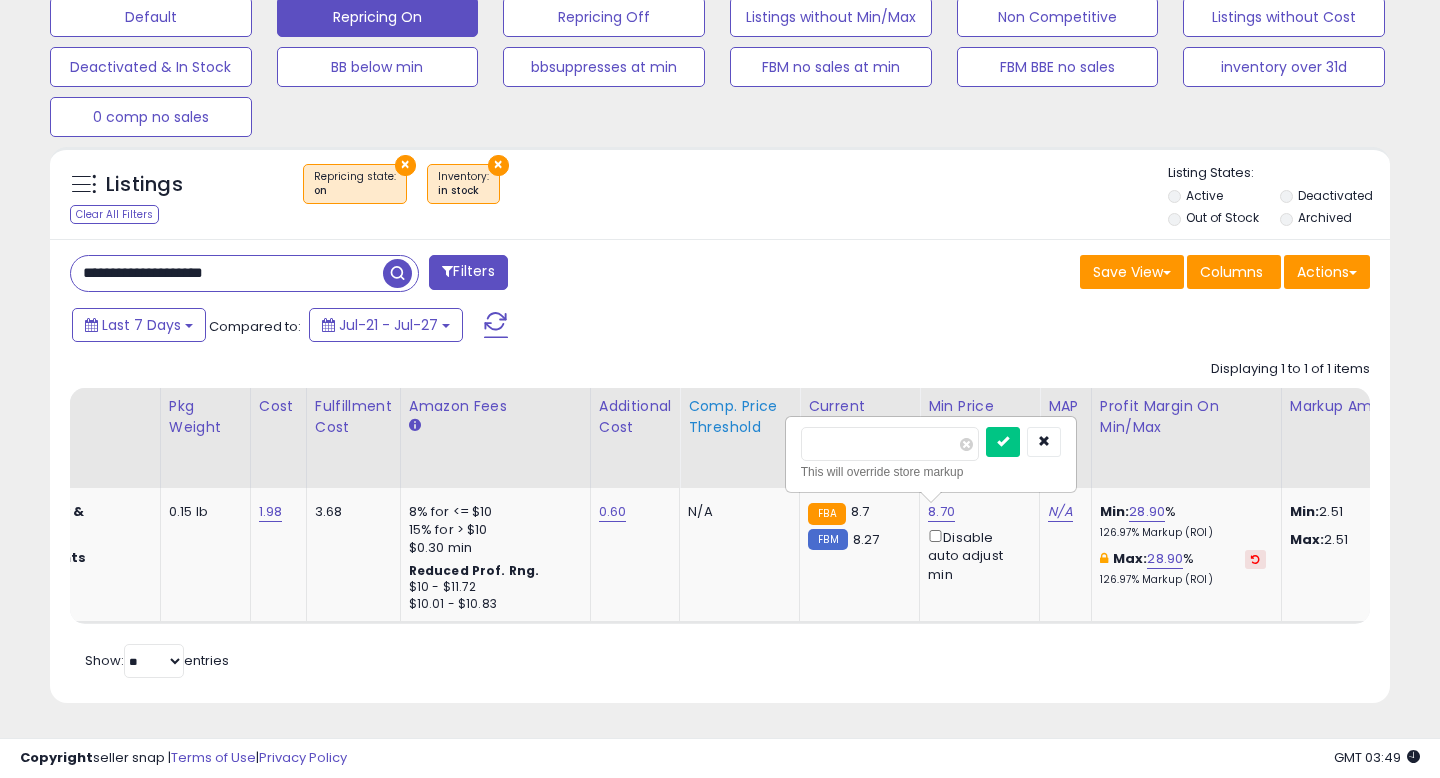 drag, startPoint x: 881, startPoint y: 449, endPoint x: 767, endPoint y: 434, distance: 114.982605 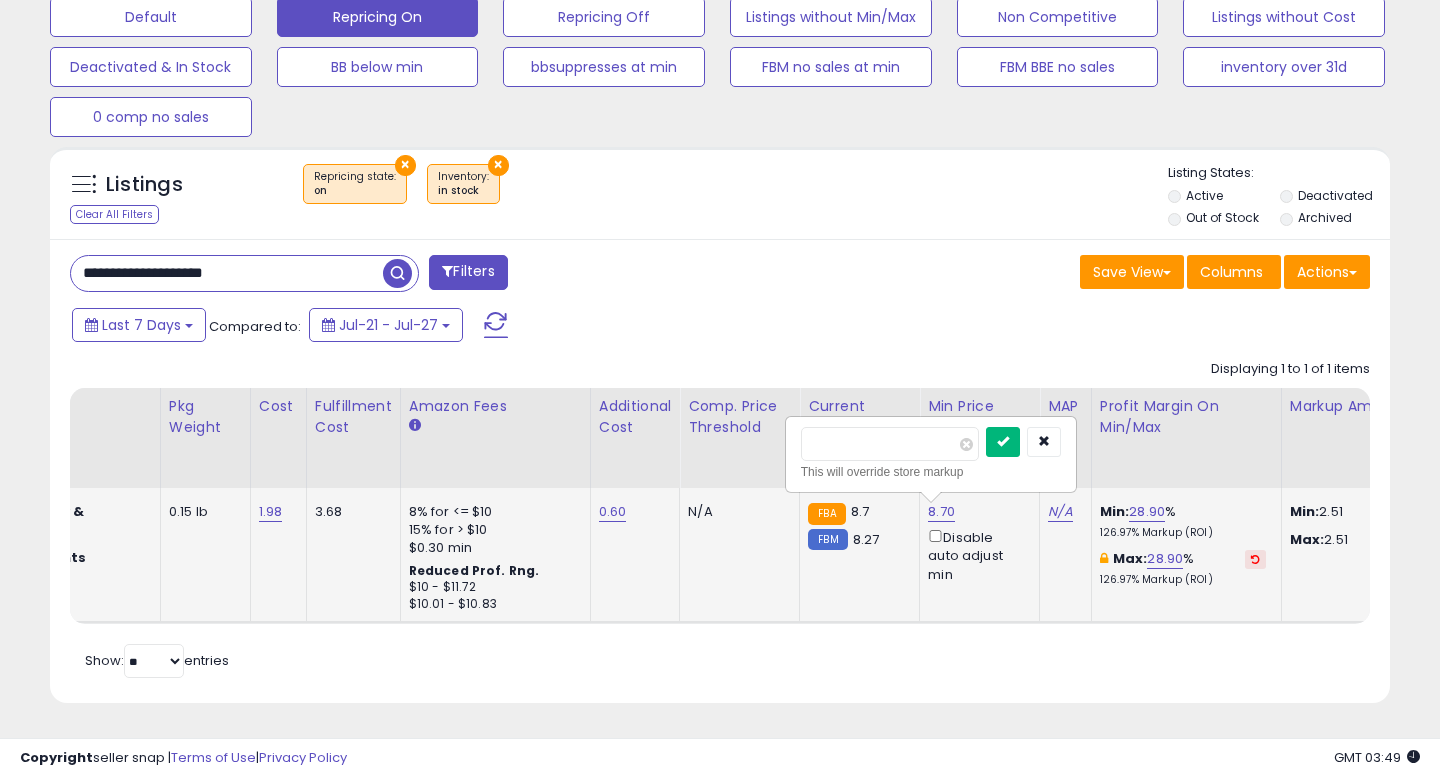 type on "****" 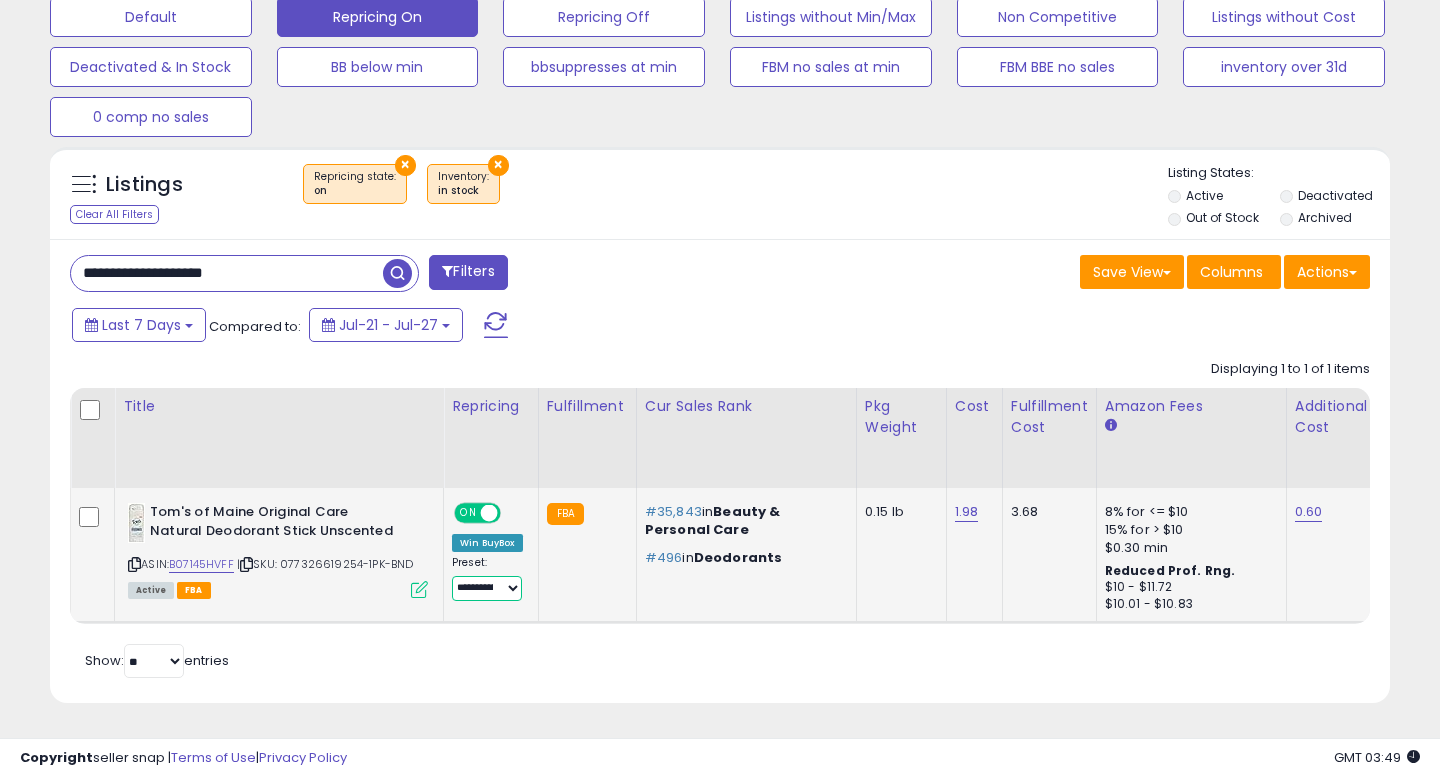 click on "**********" at bounding box center [487, 588] 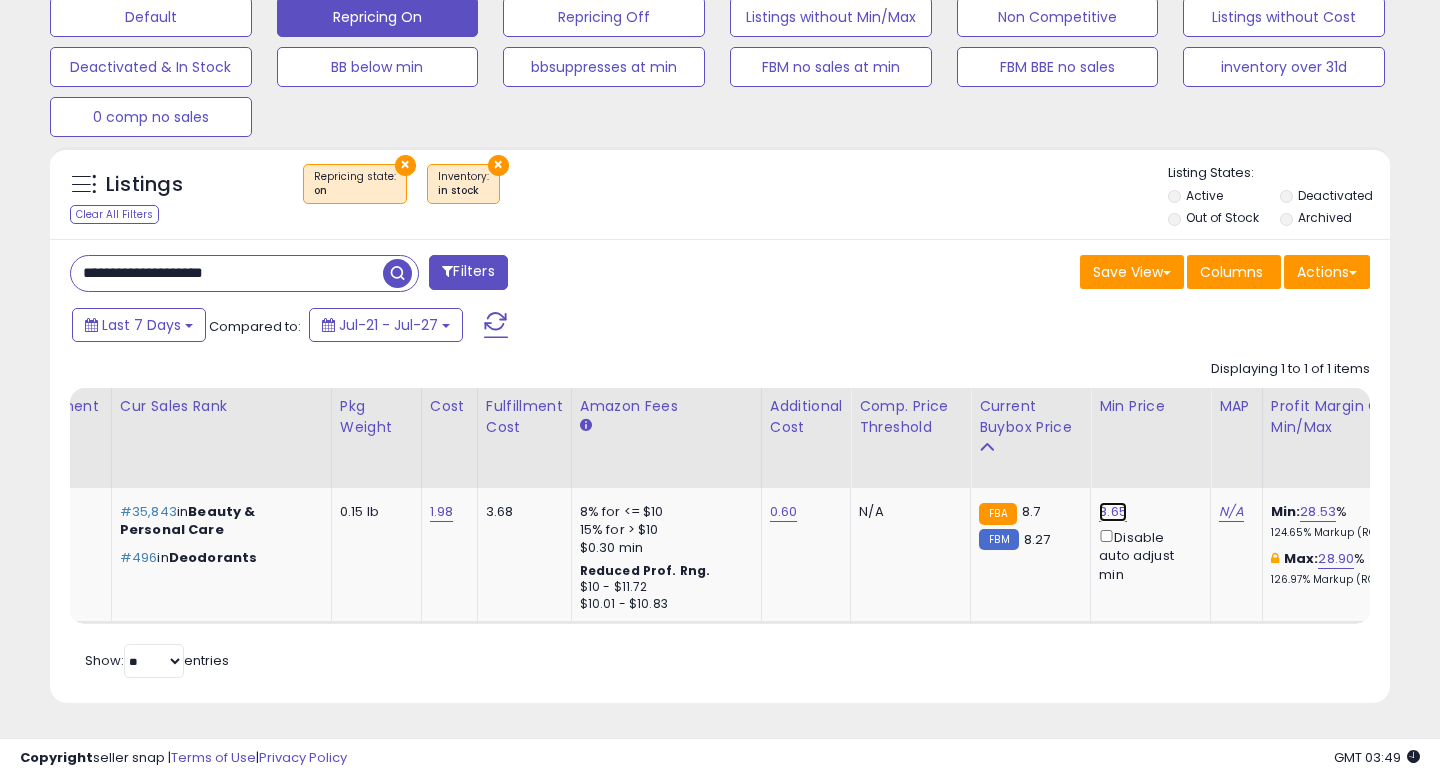 click on "8.65" at bounding box center [1113, 512] 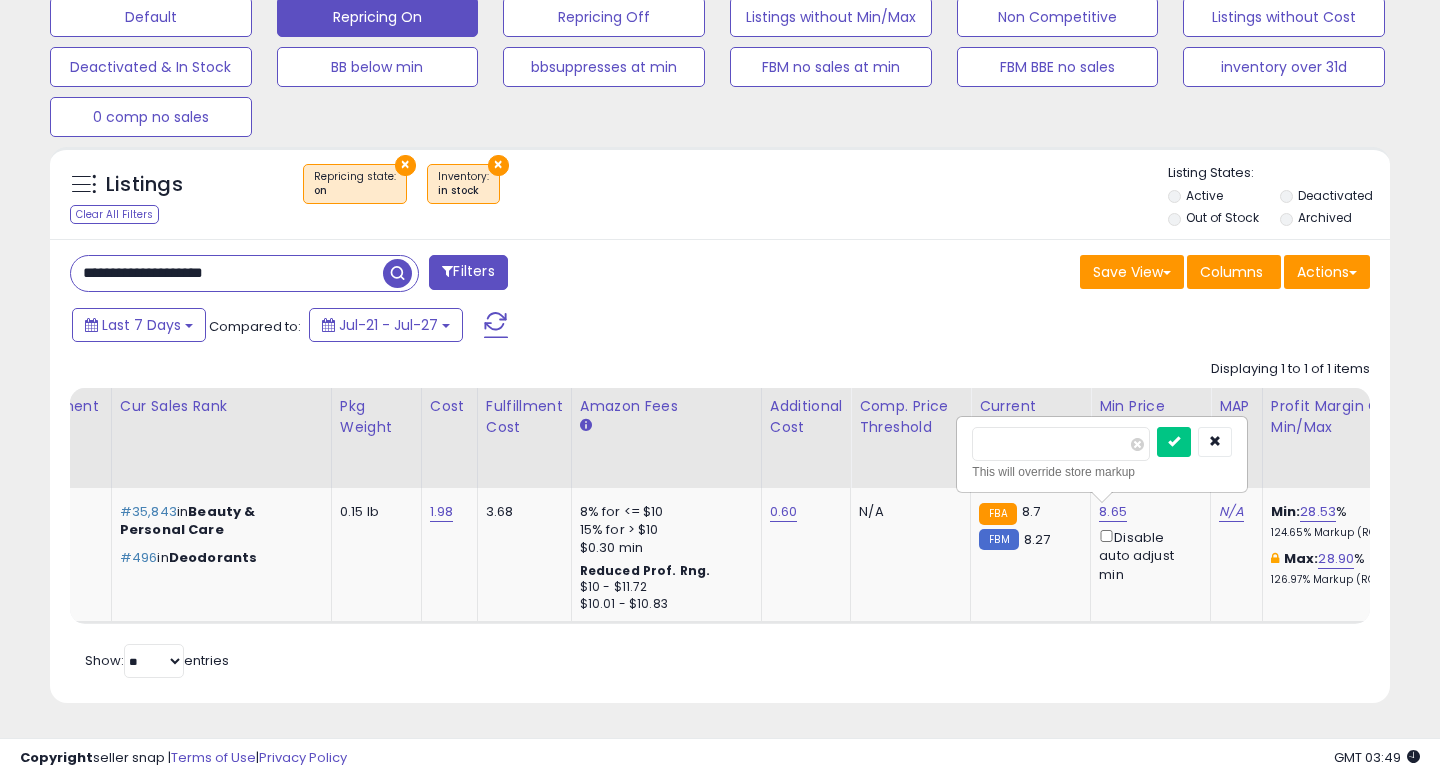 click on "****" at bounding box center [1061, 444] 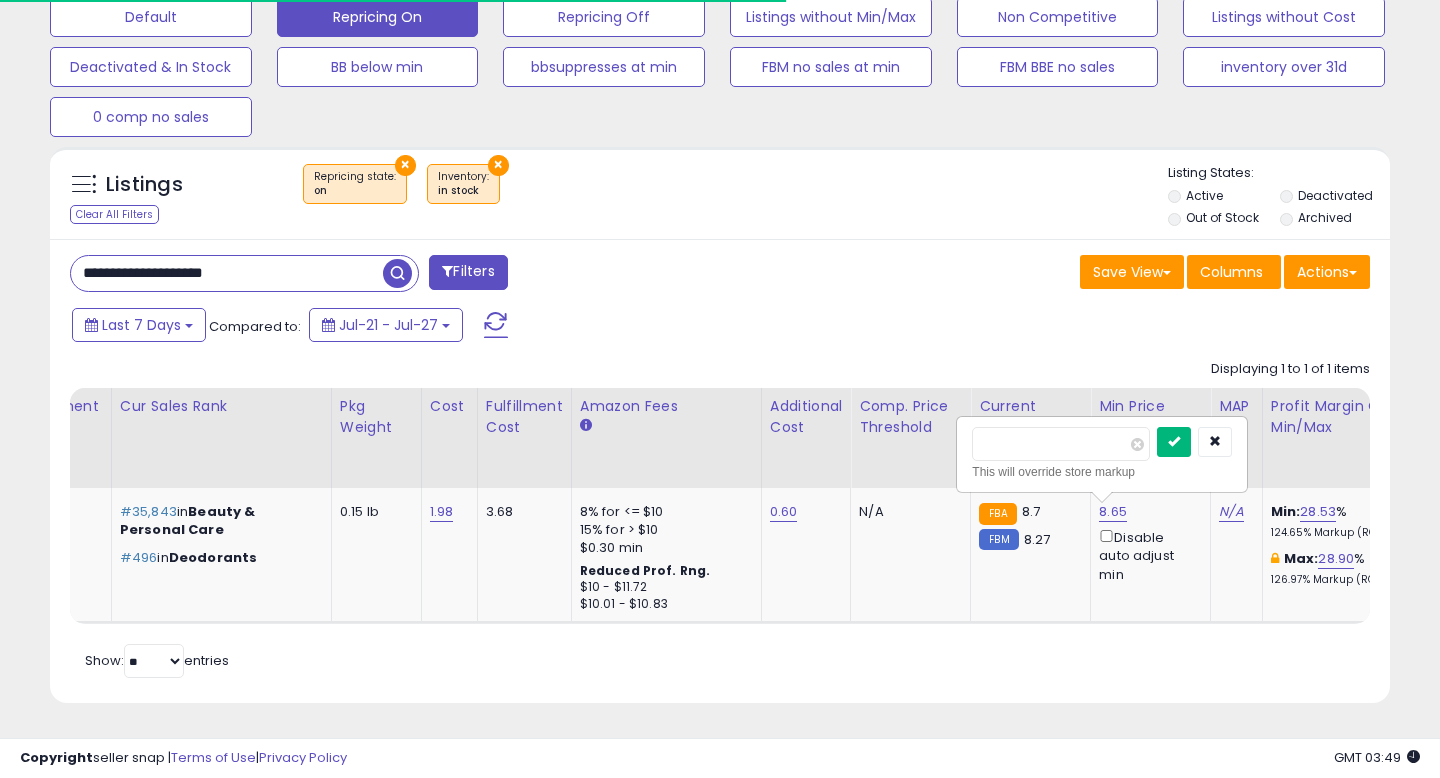 type on "****" 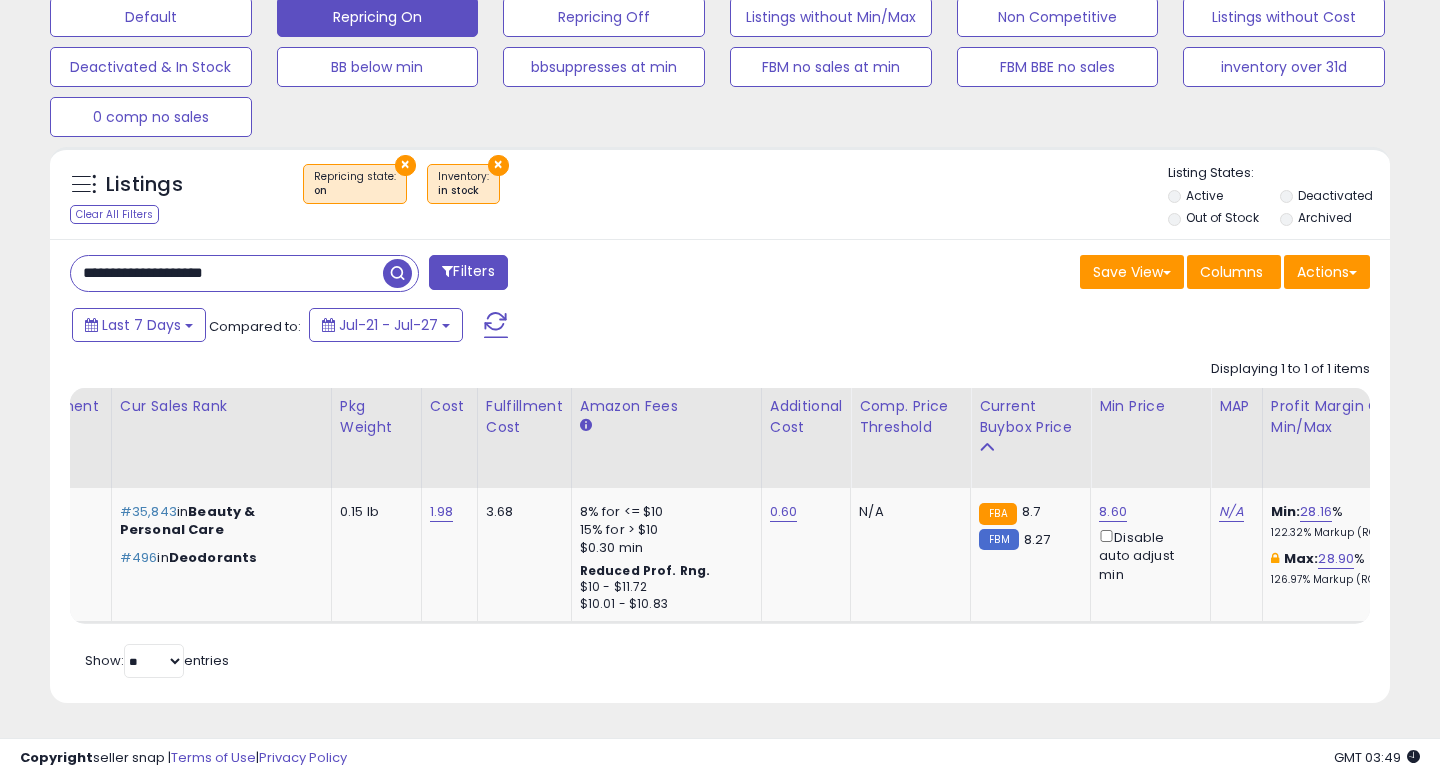 click on "**********" at bounding box center (387, 275) 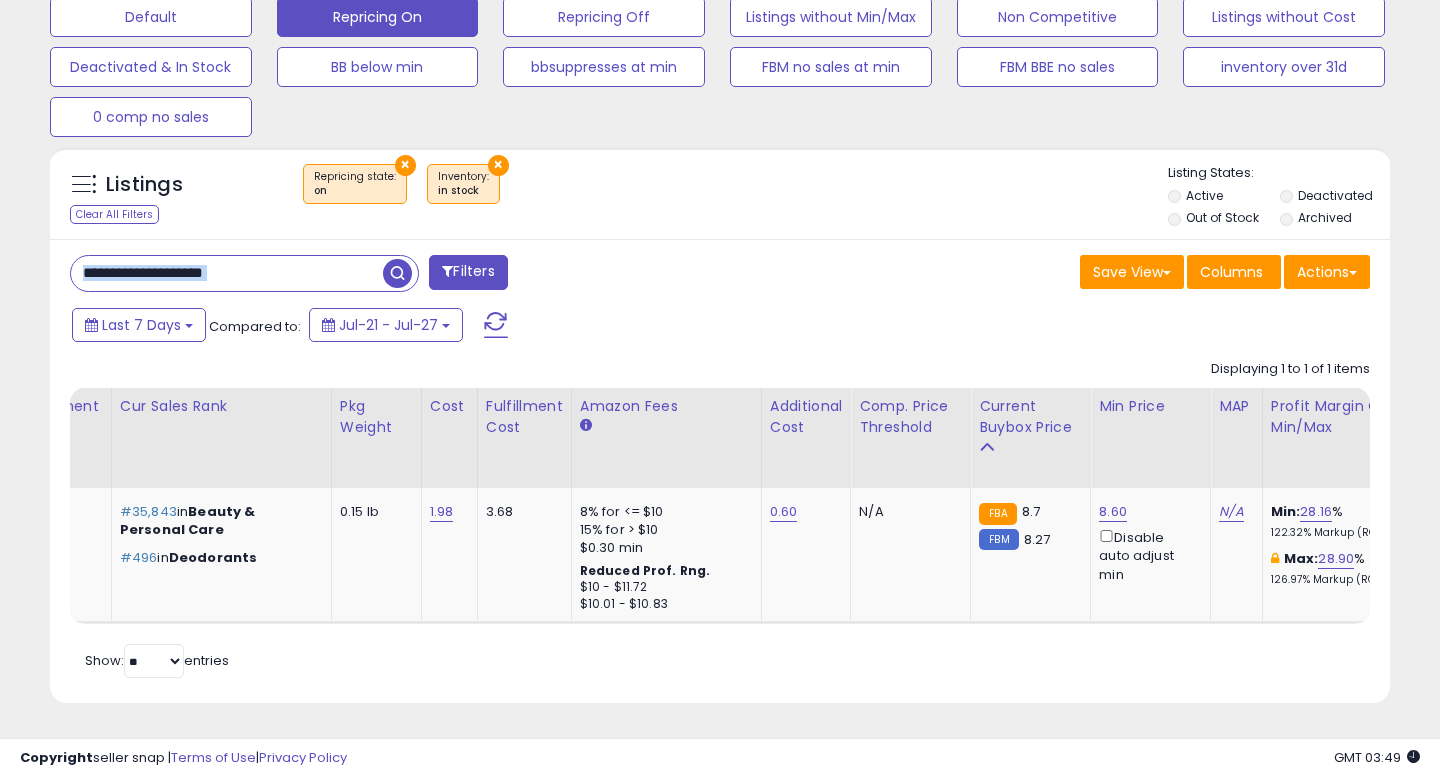 click on "**********" at bounding box center [387, 275] 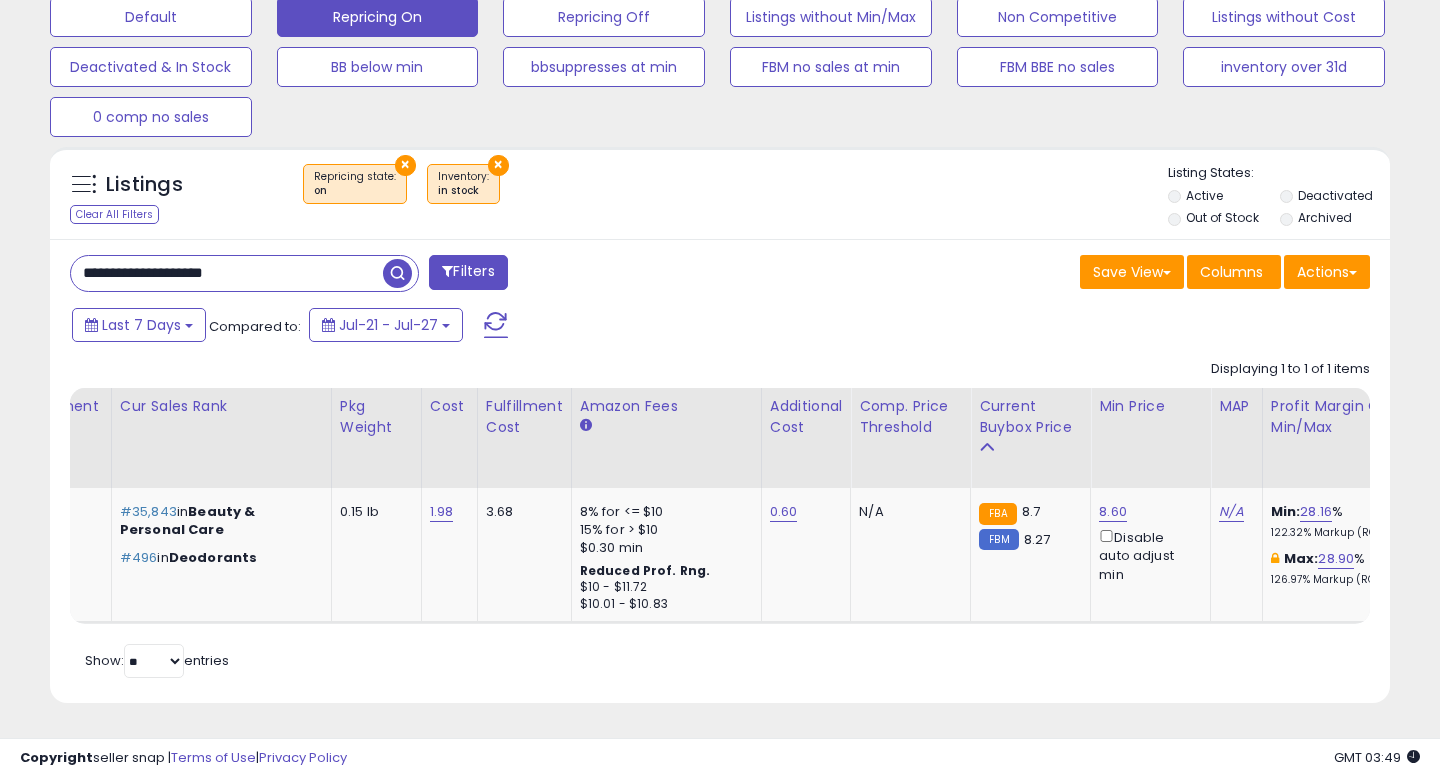 click on "**********" at bounding box center (227, 273) 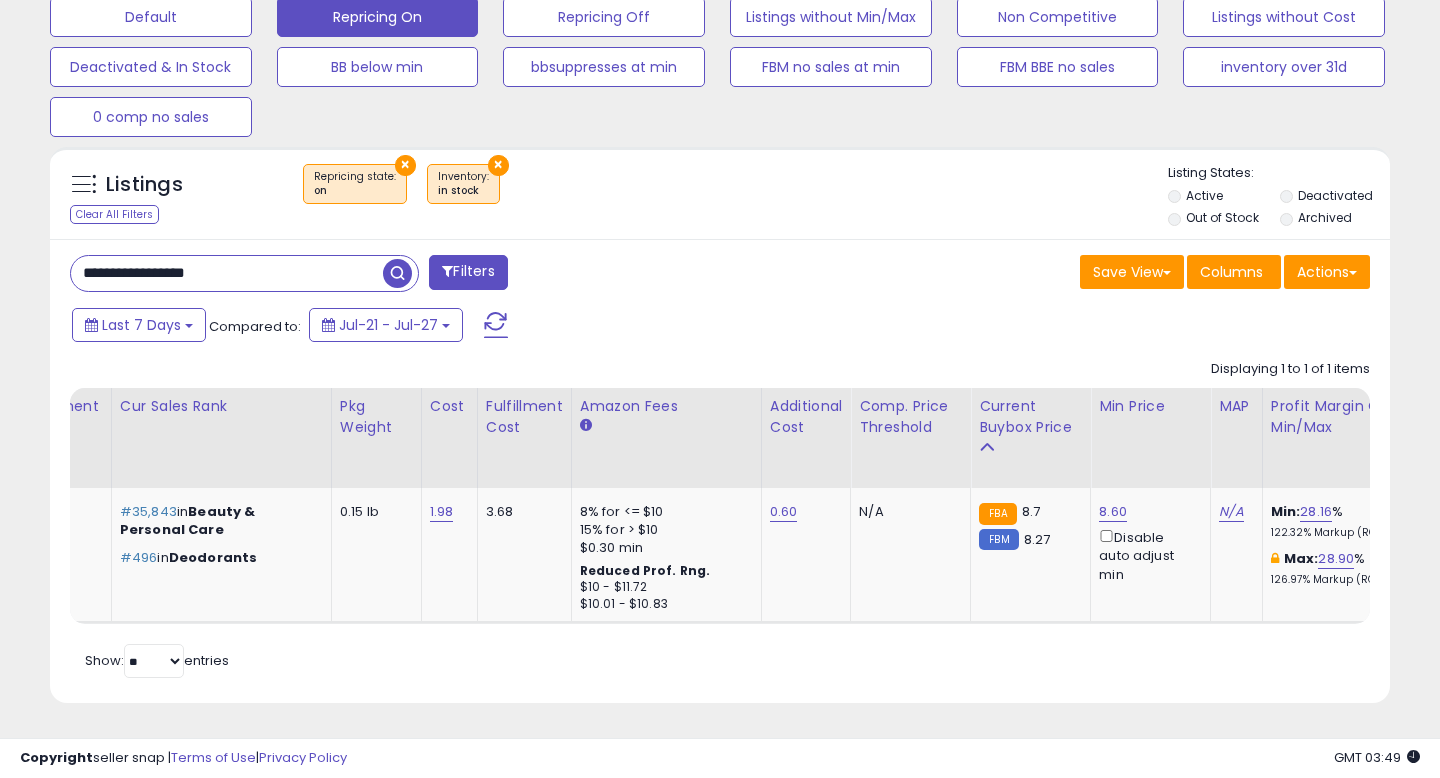 click at bounding box center [397, 273] 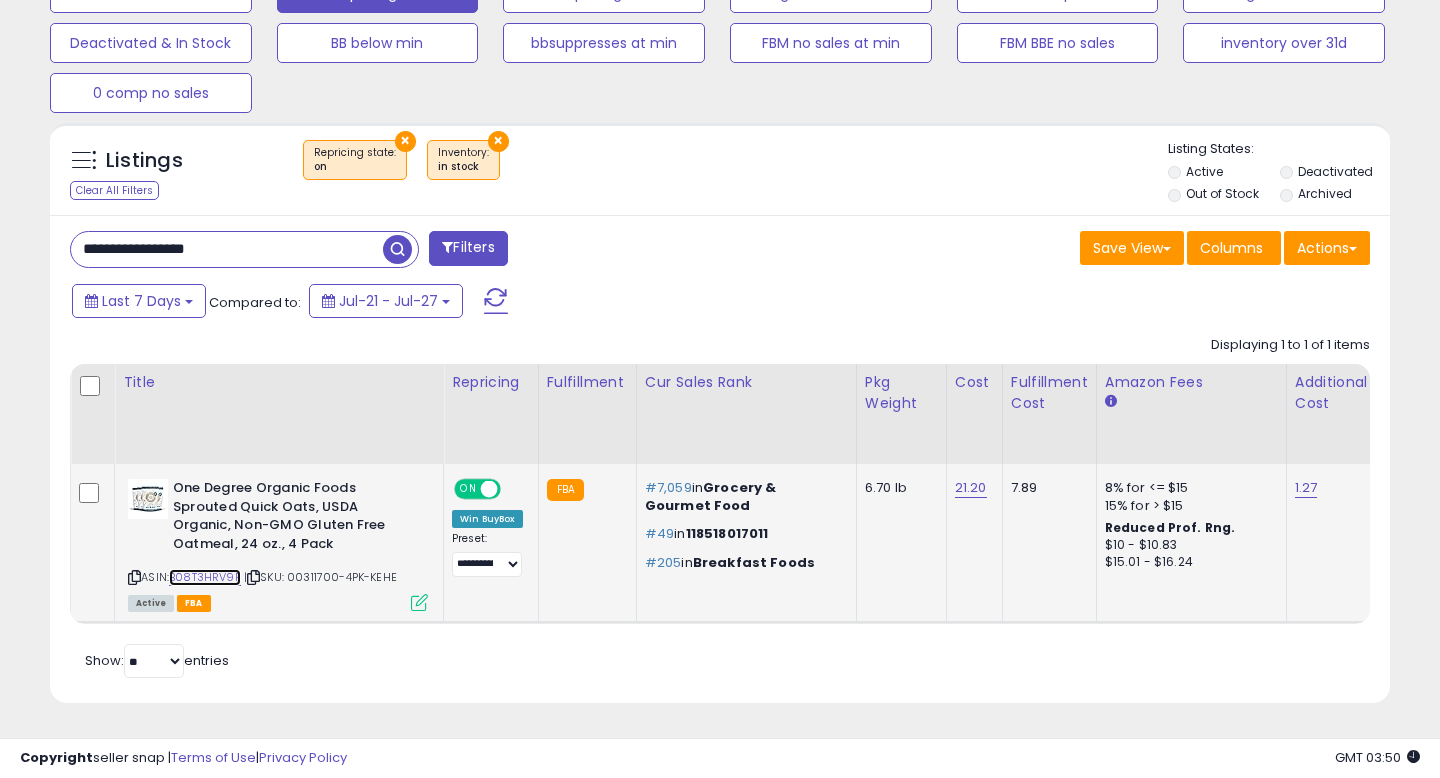 click on "B08T3HRV9P" at bounding box center (205, 577) 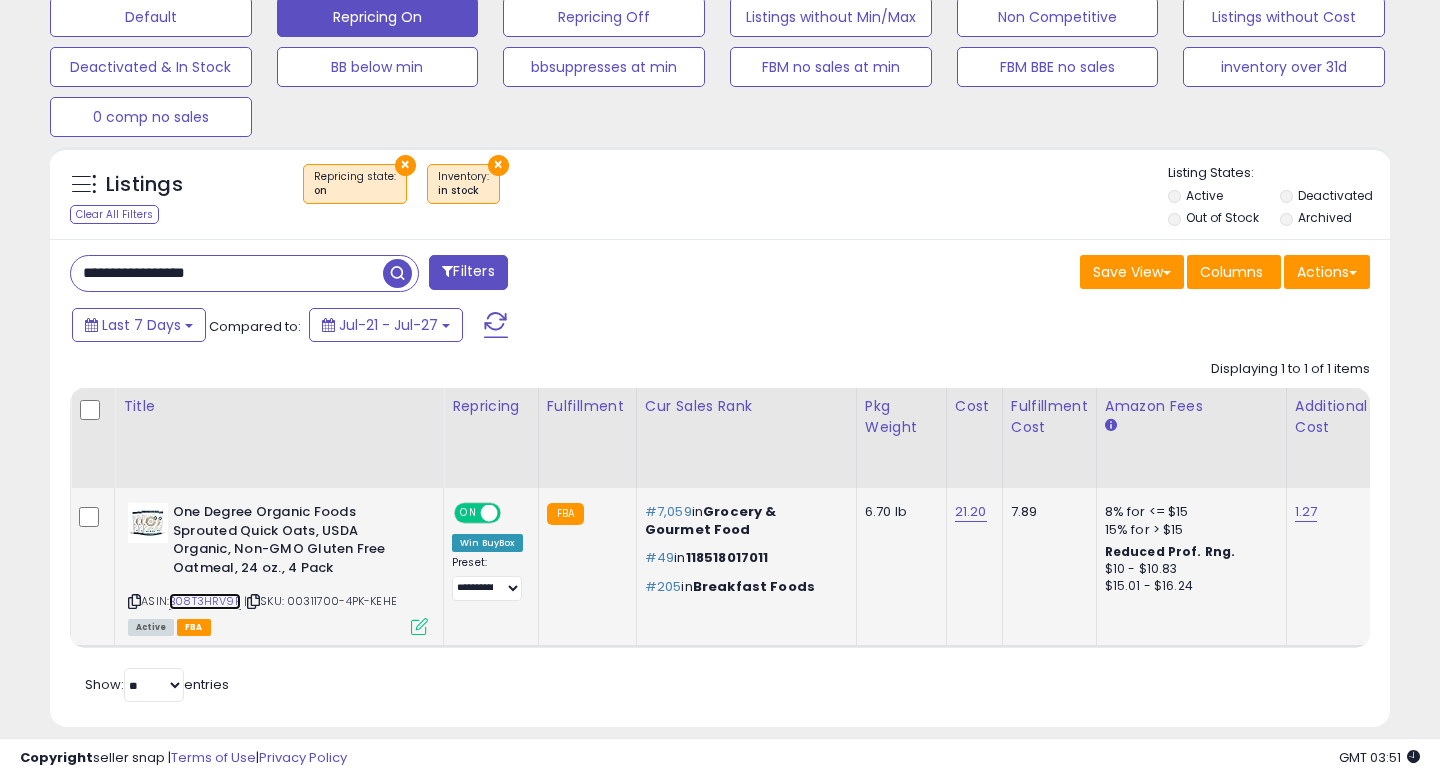 scroll, scrollTop: 624, scrollLeft: 0, axis: vertical 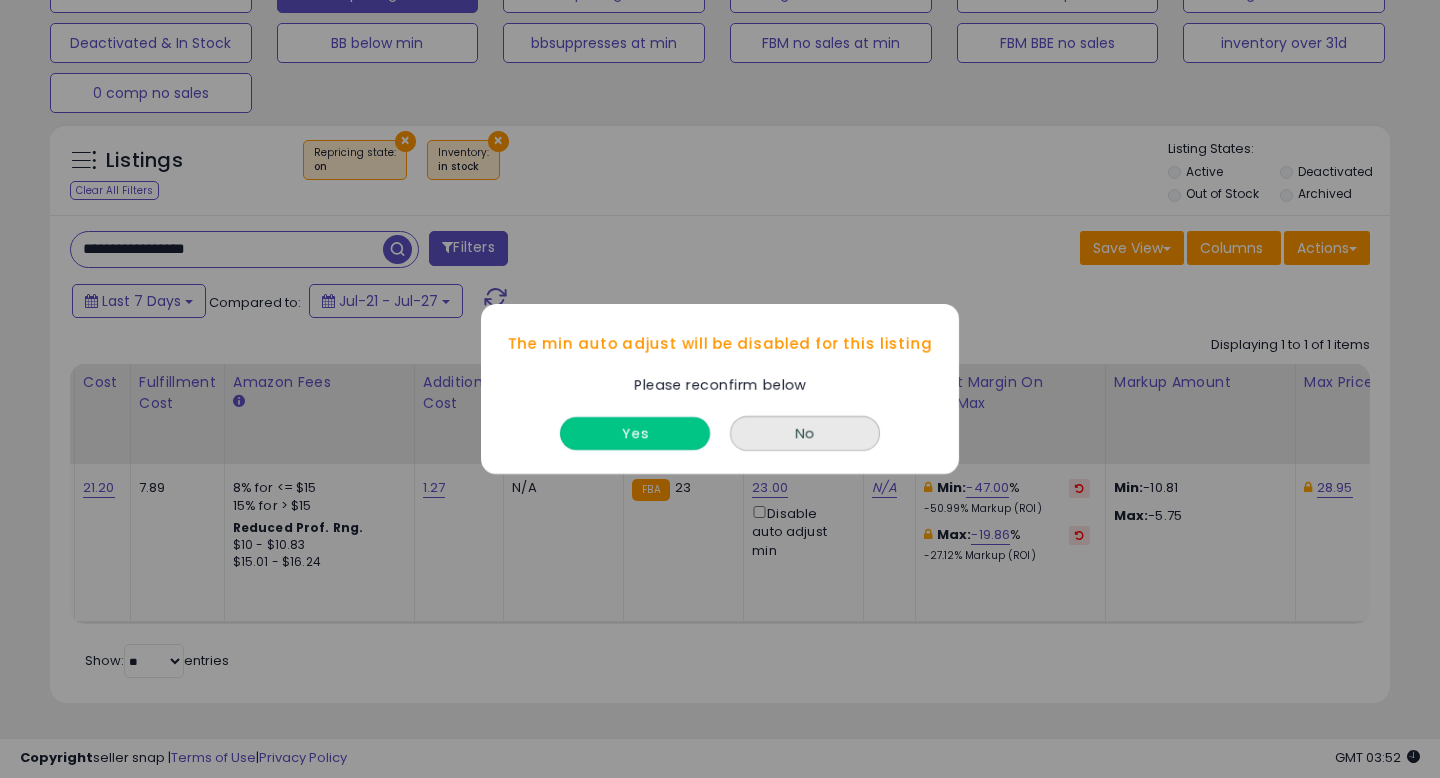 click on "Yes" at bounding box center (635, 433) 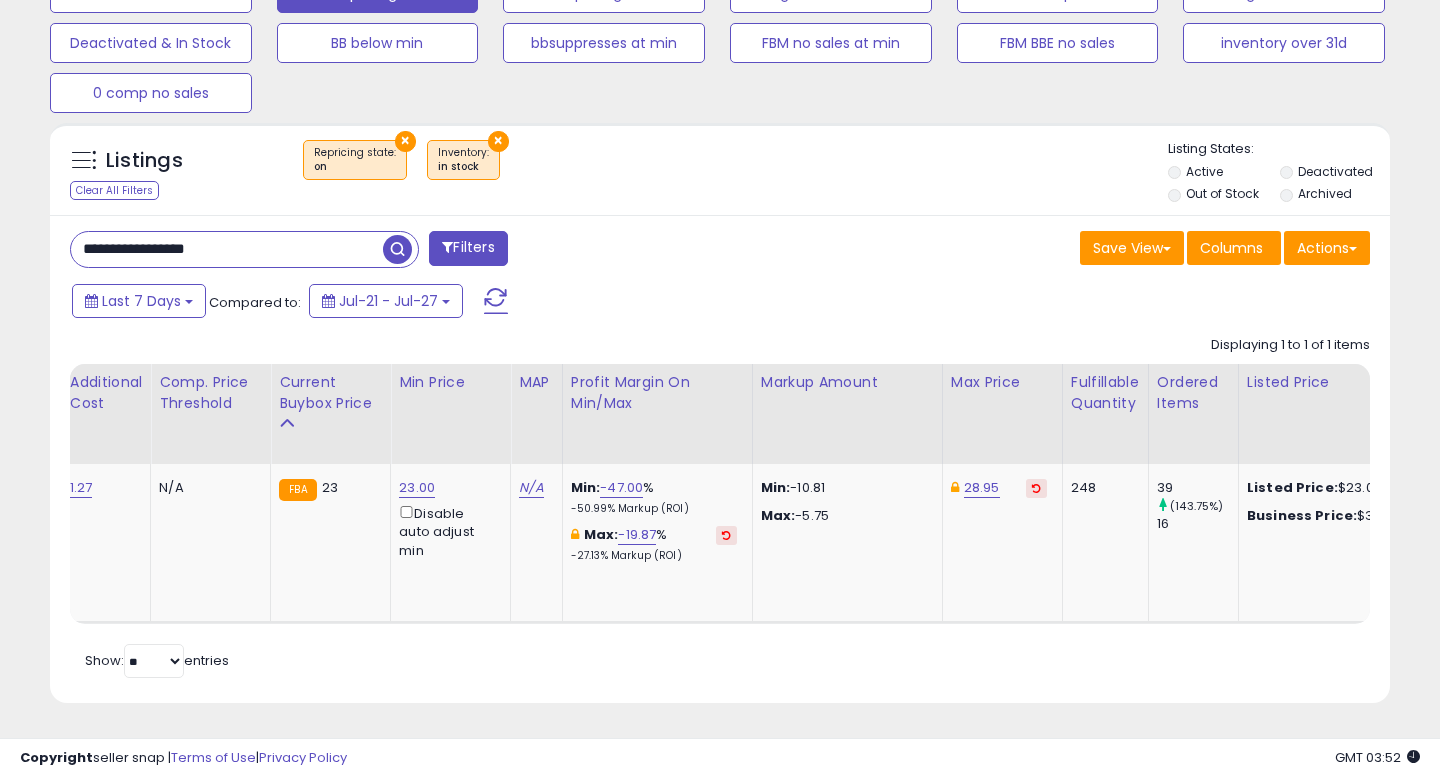 click on "**********" at bounding box center [227, 249] 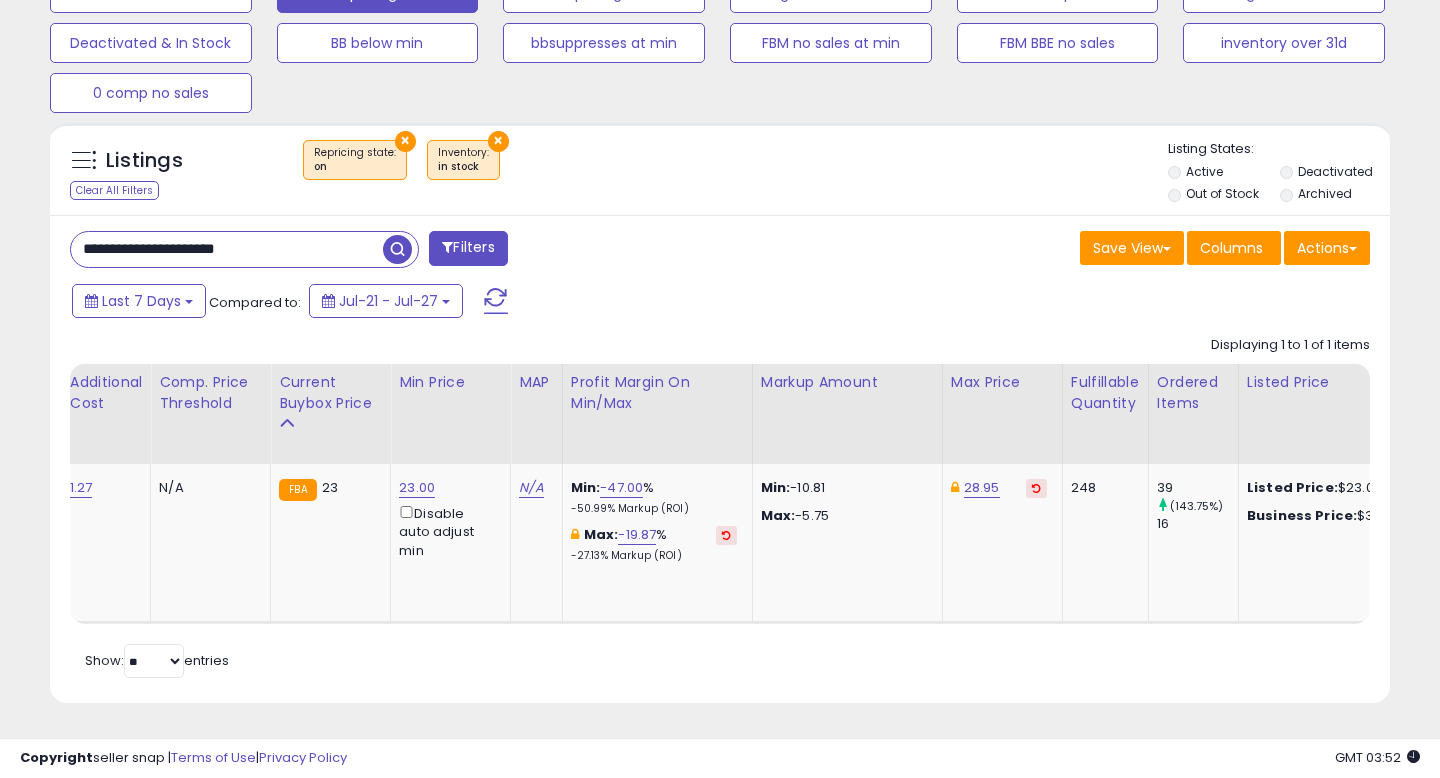 type on "**********" 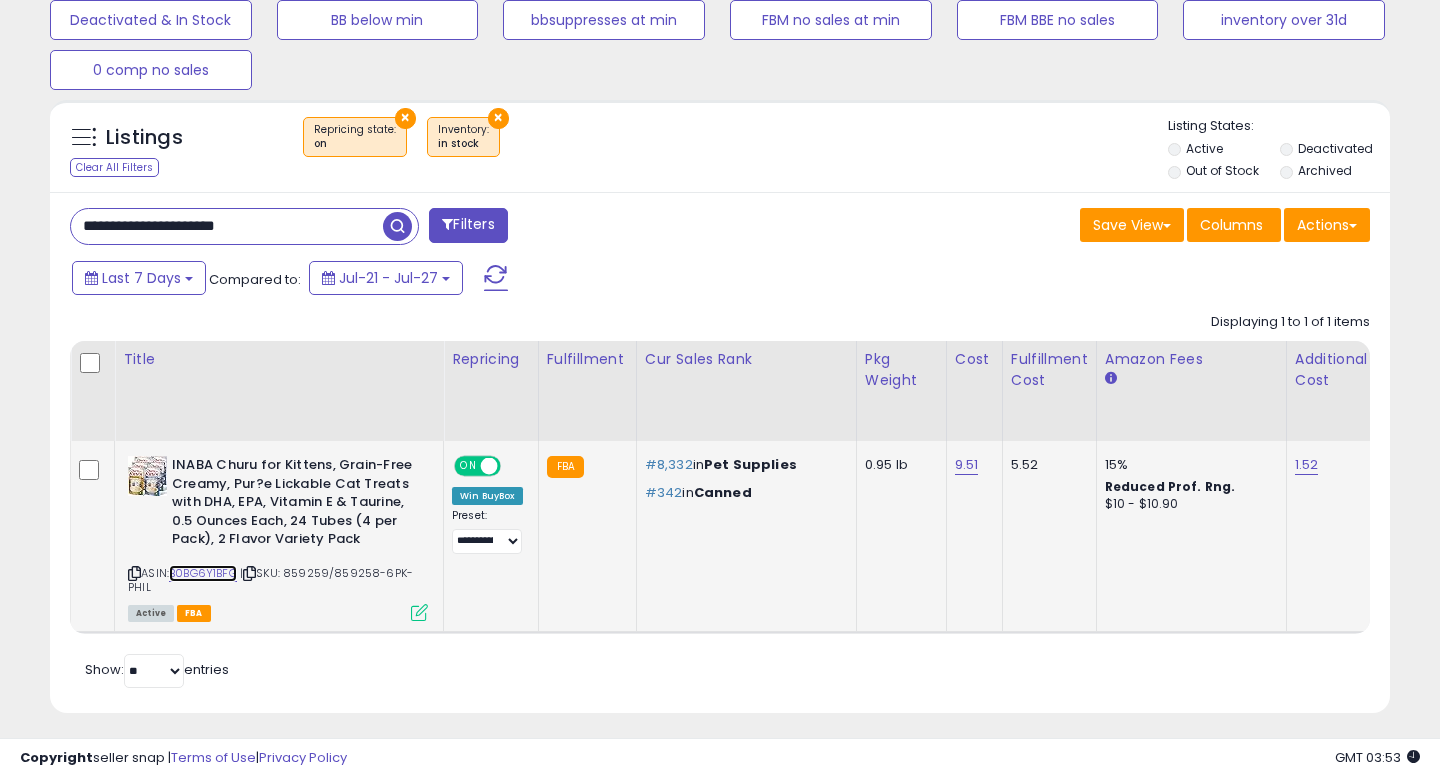 click on "B0BG6Y1BFG" at bounding box center (203, 573) 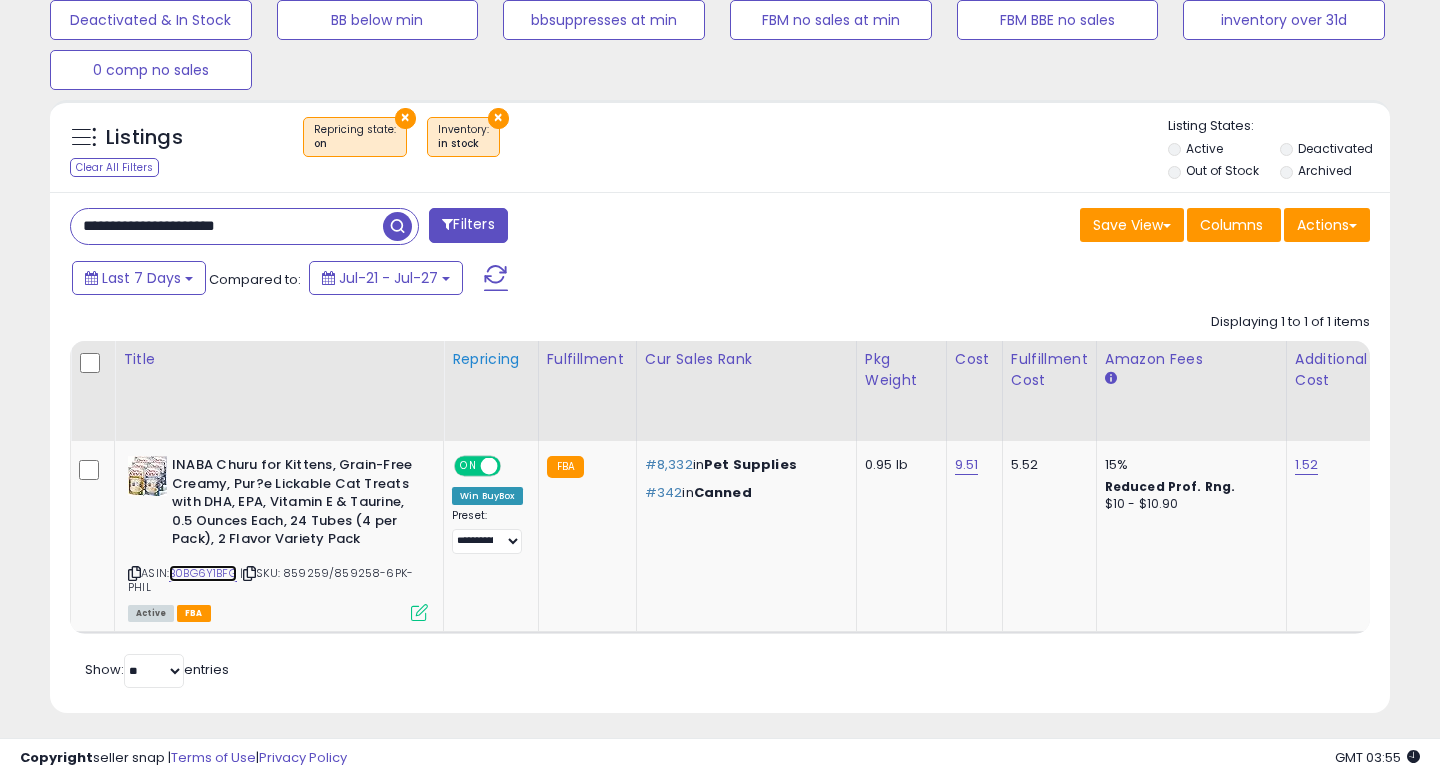scroll, scrollTop: 0, scrollLeft: 130, axis: horizontal 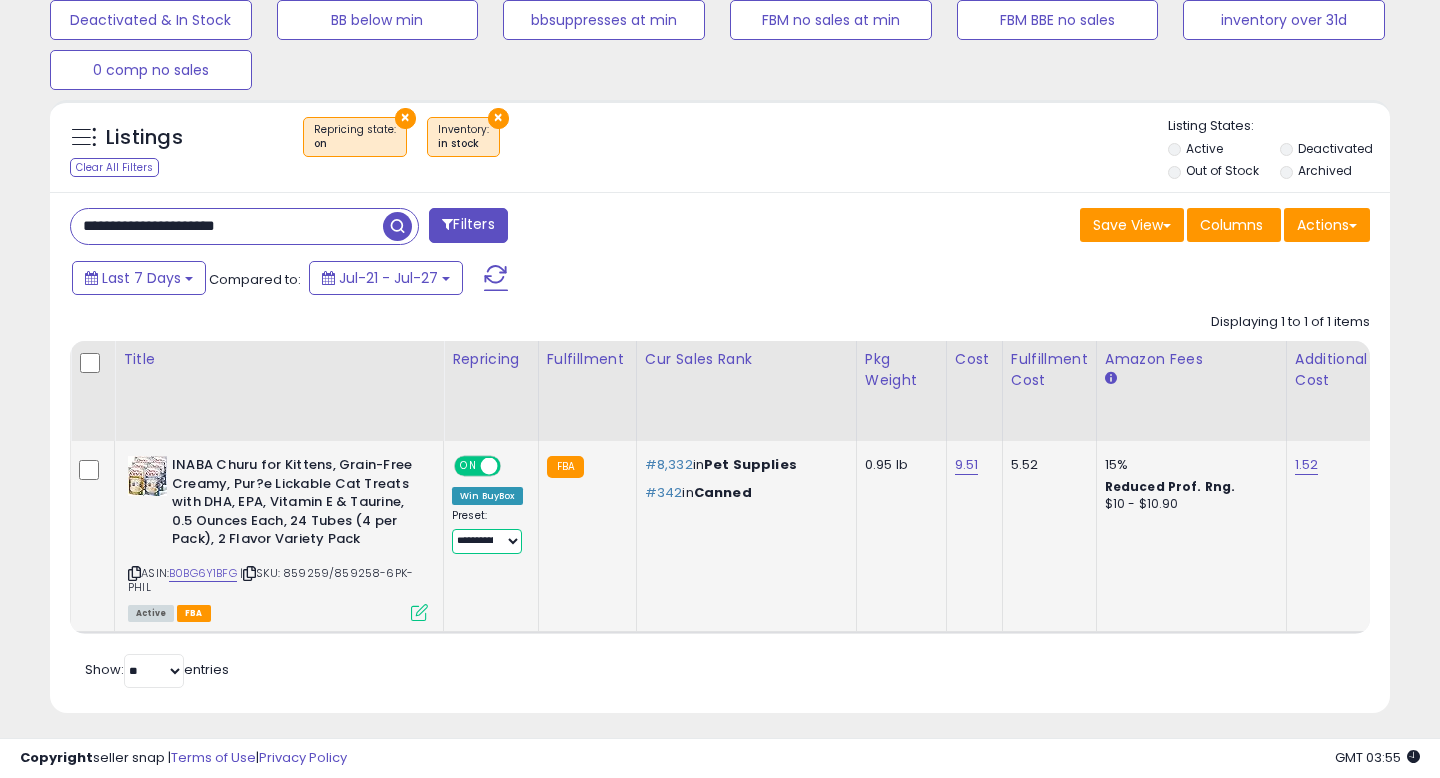 click on "**********" at bounding box center [487, 541] 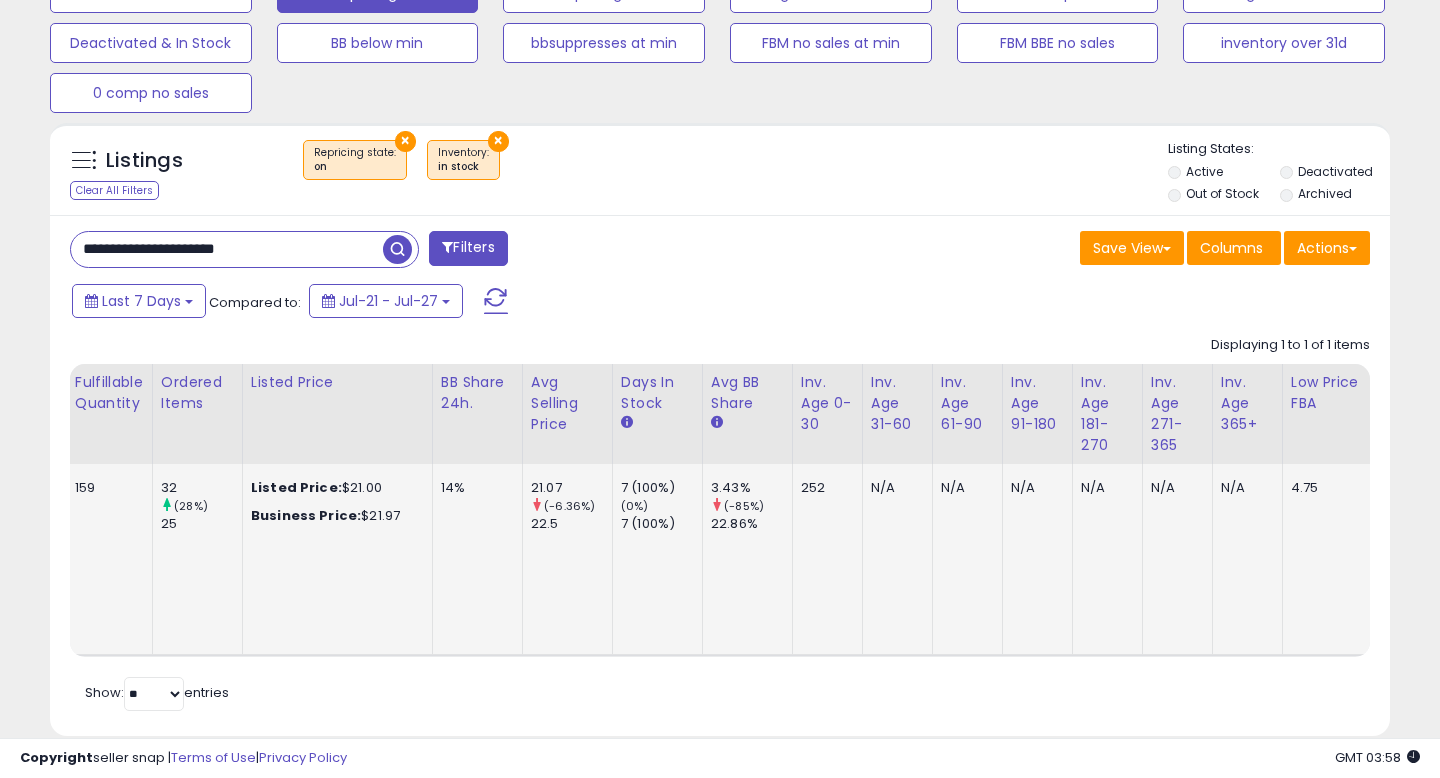 scroll, scrollTop: 658, scrollLeft: 0, axis: vertical 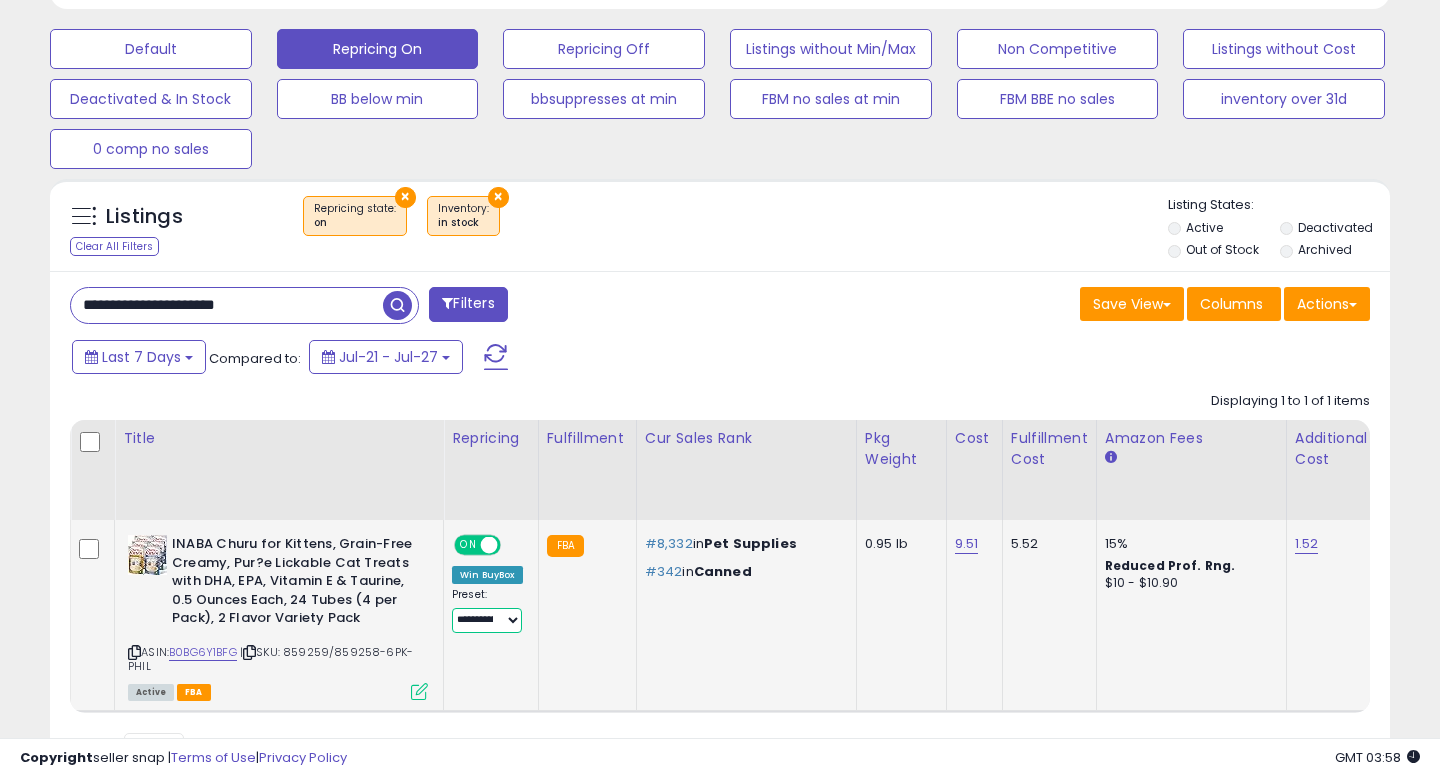 click on "**********" at bounding box center (487, 620) 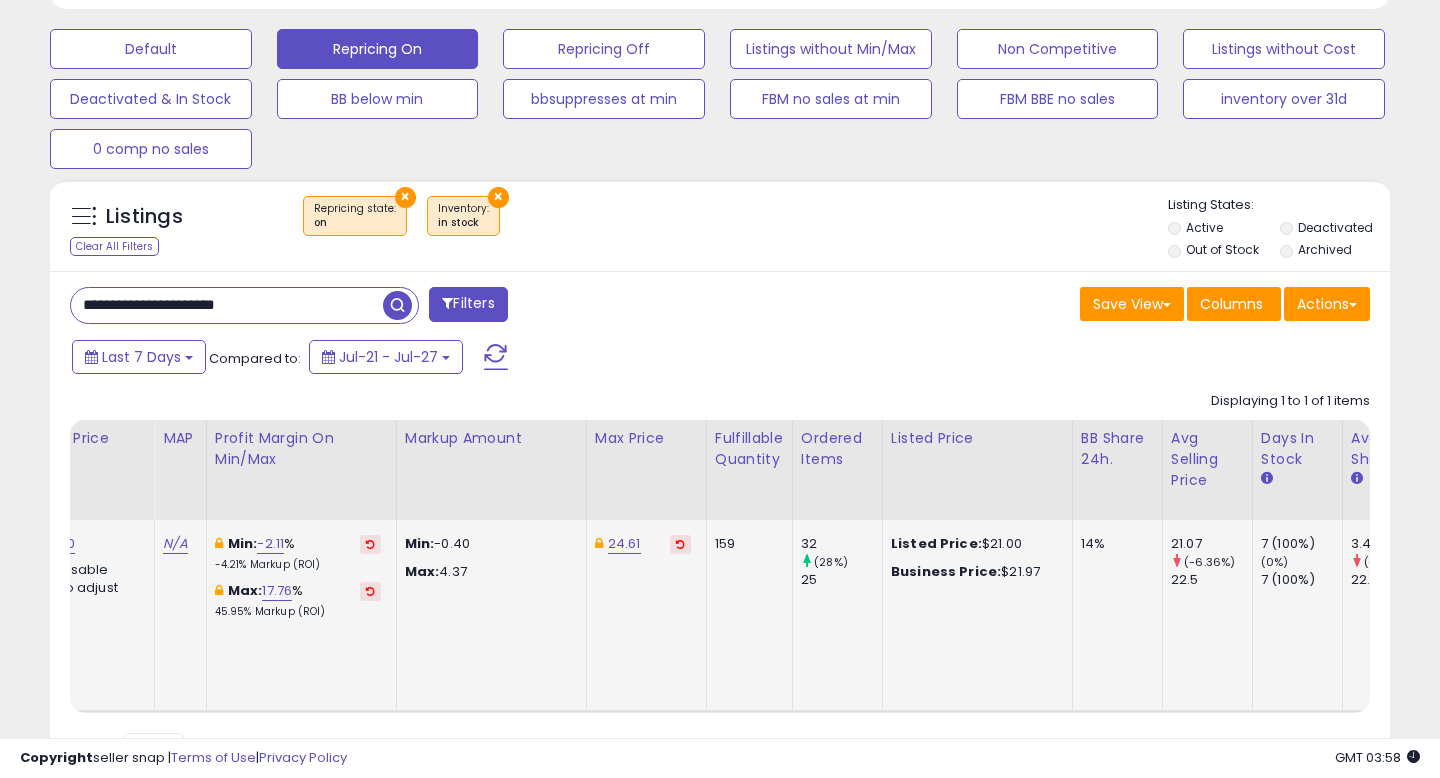 click on "24.61" 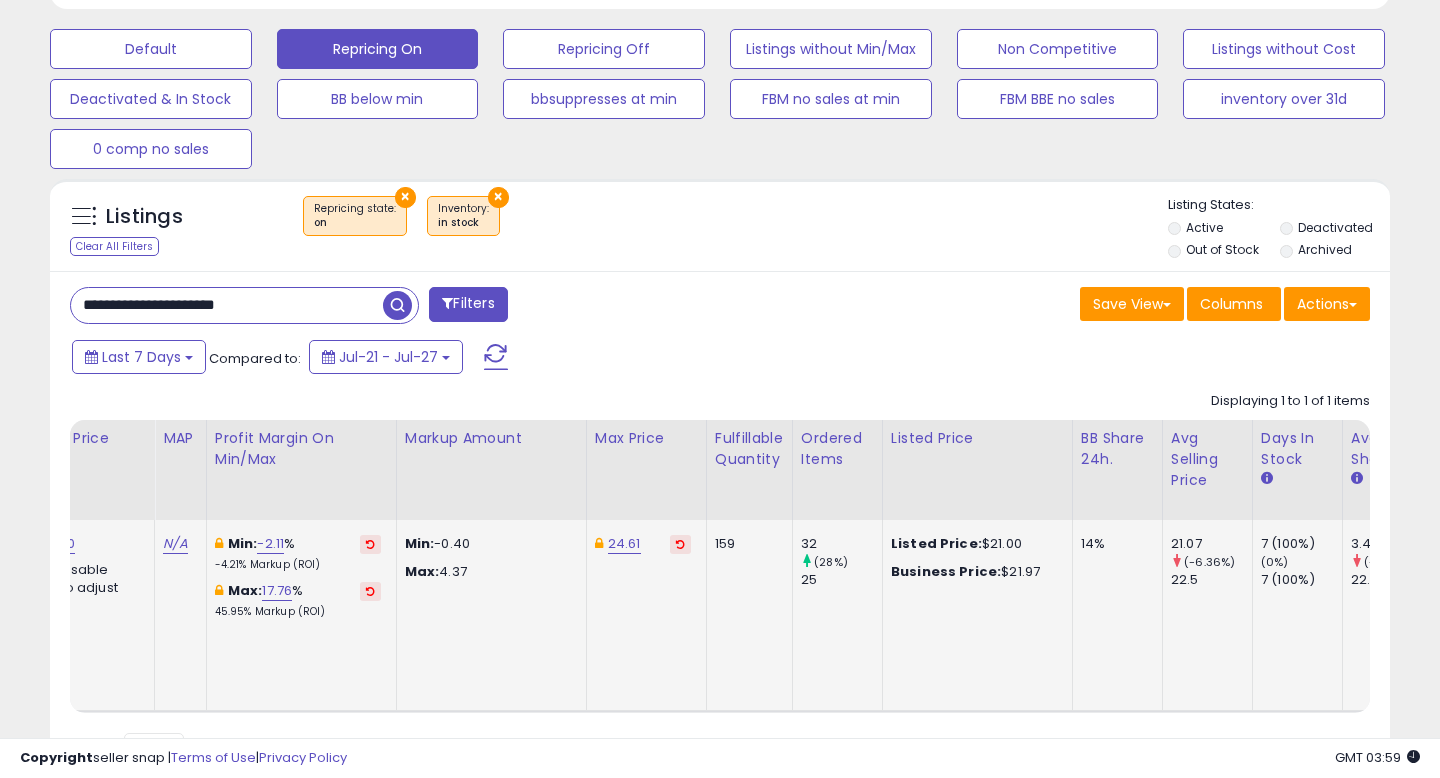 click on "24.61" 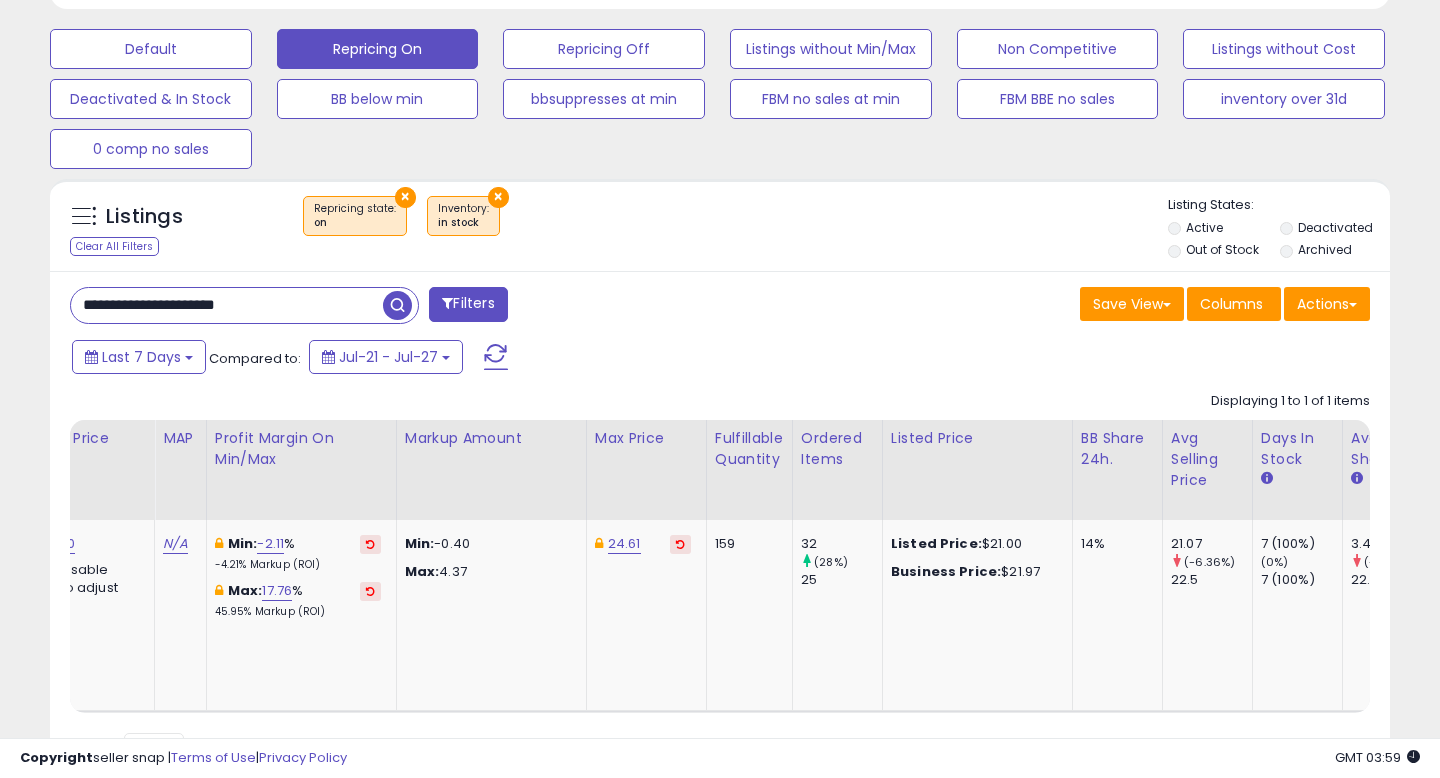 click on "**********" at bounding box center [387, 307] 